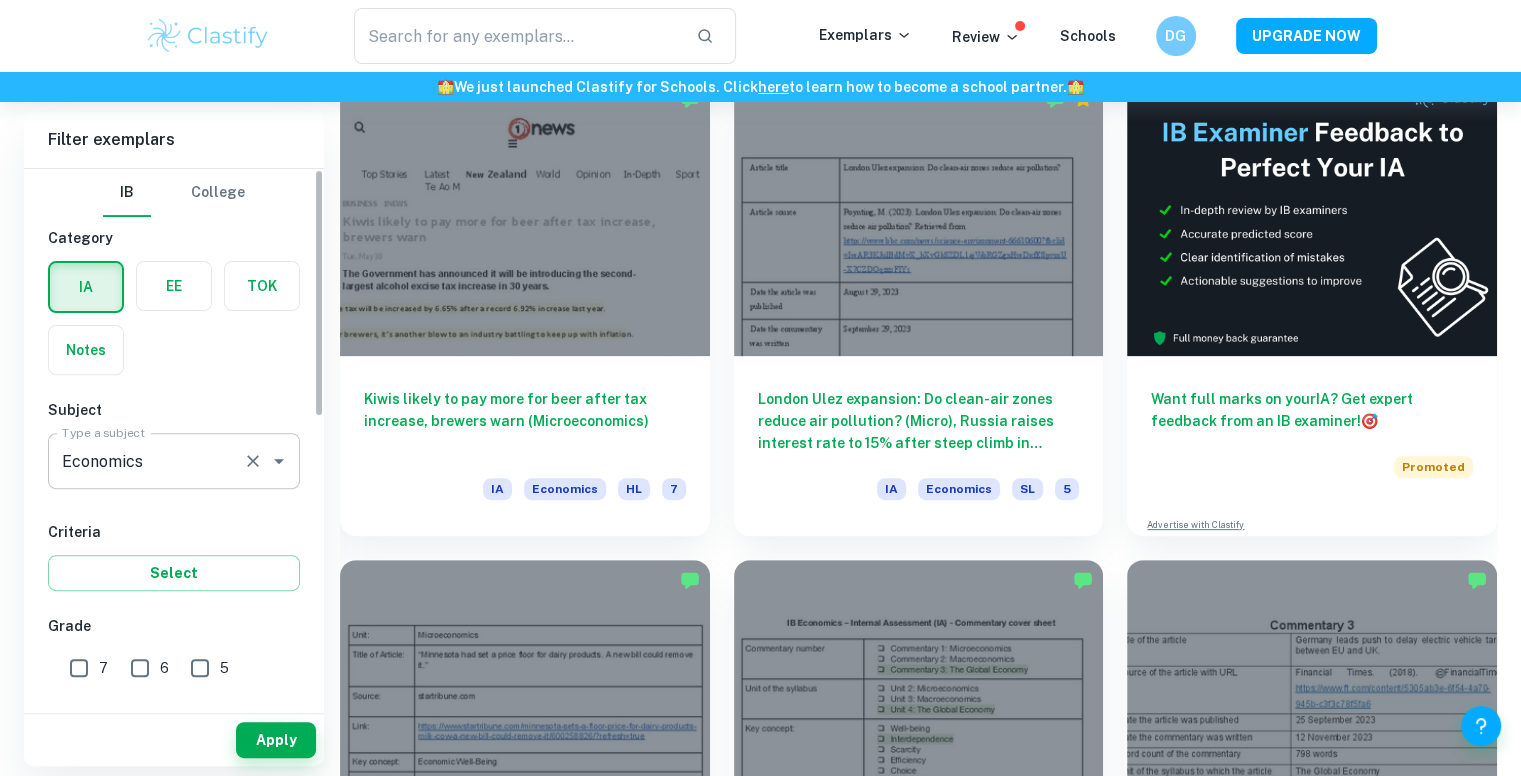 scroll, scrollTop: 688, scrollLeft: 0, axis: vertical 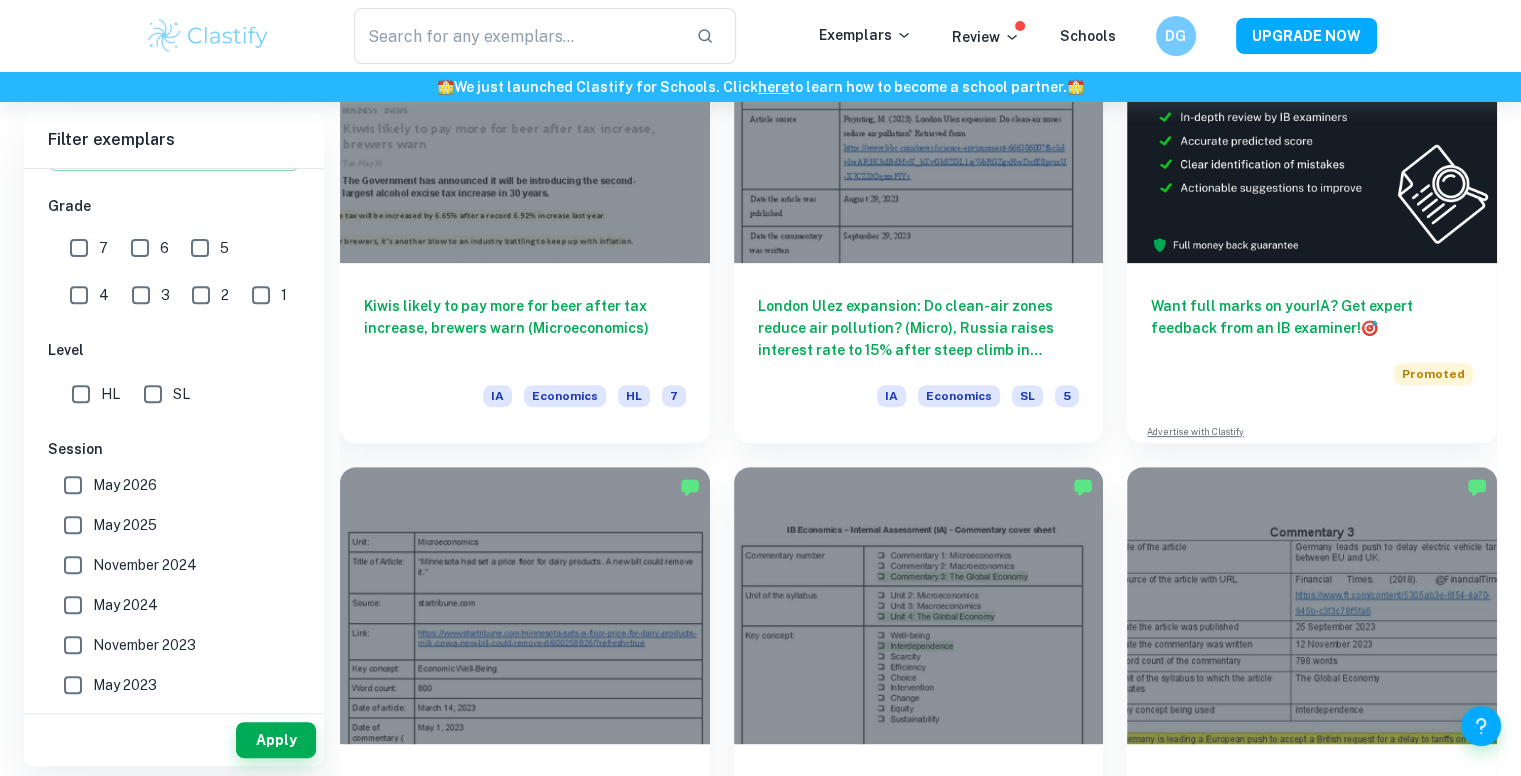 click on "SL" at bounding box center [153, 394] 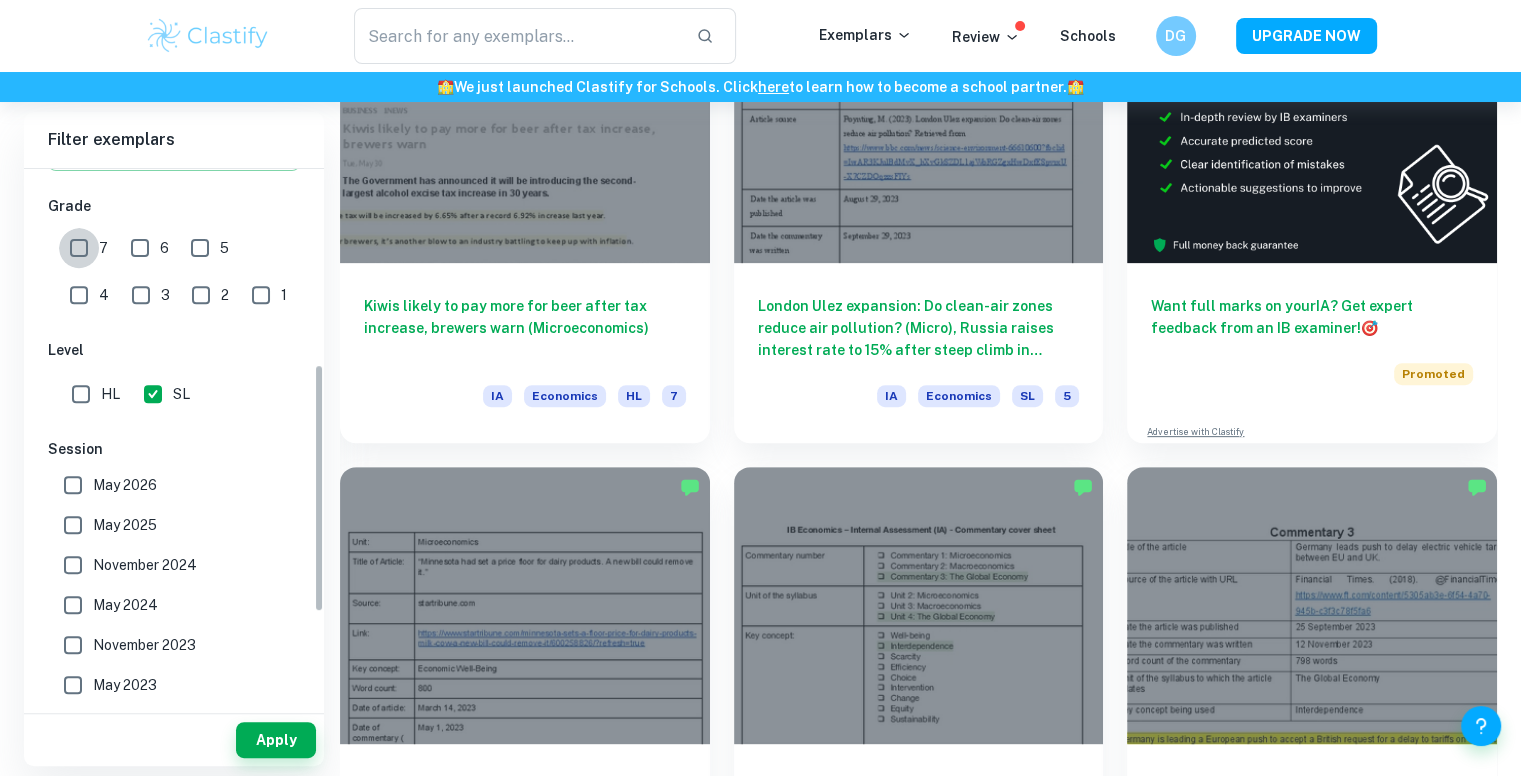 click on "7" at bounding box center (79, 248) 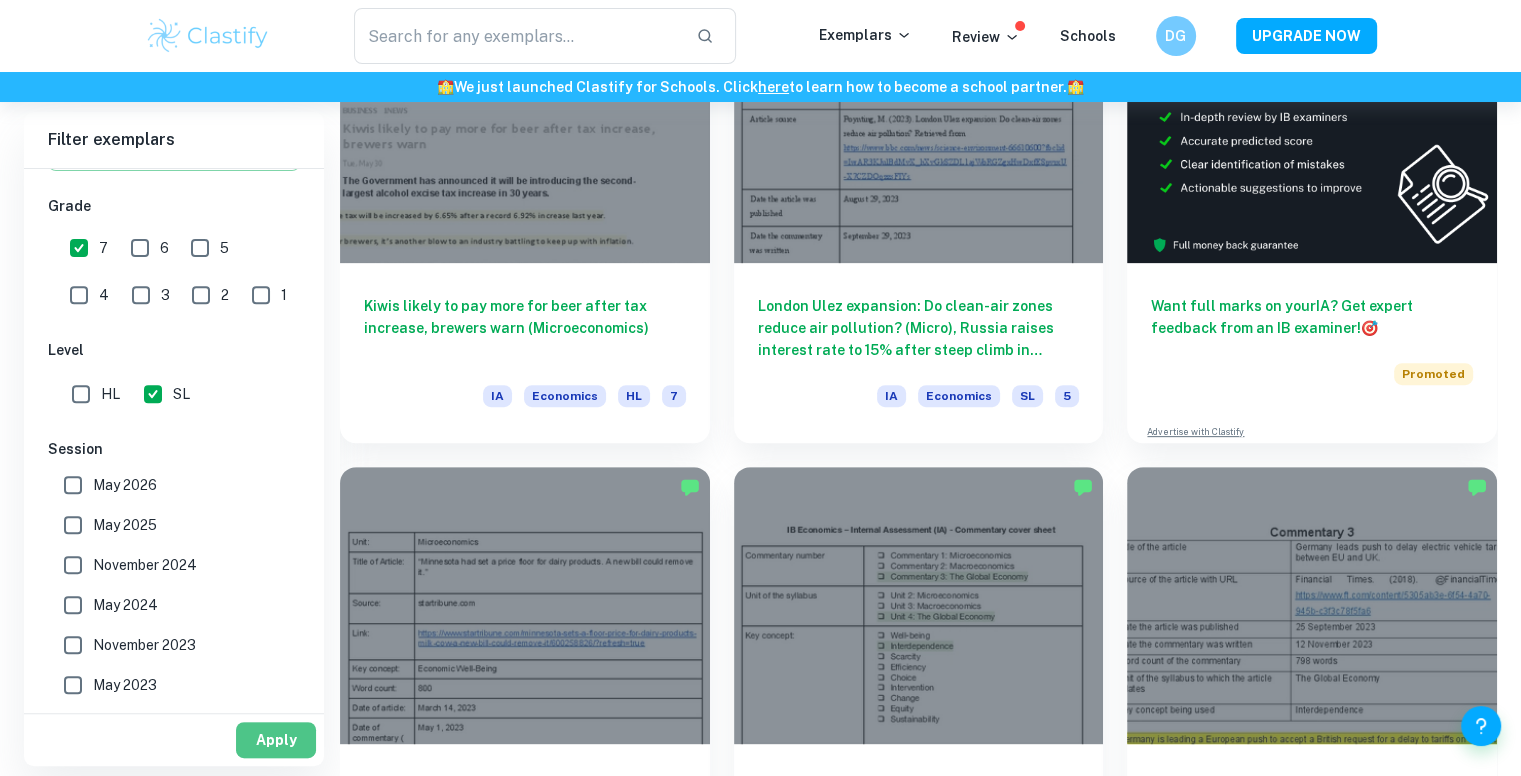 click on "Apply" at bounding box center [276, 740] 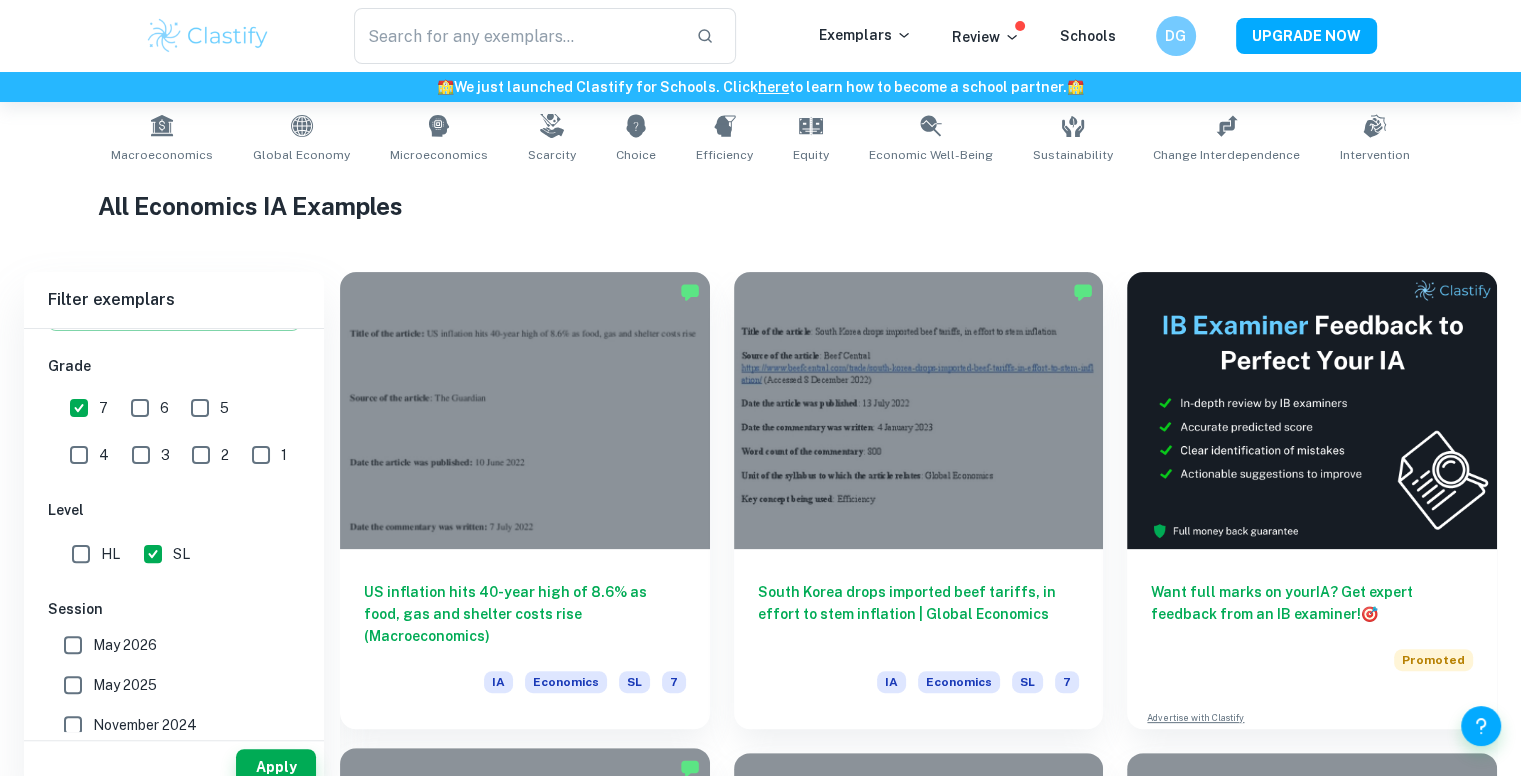 scroll, scrollTop: 430, scrollLeft: 0, axis: vertical 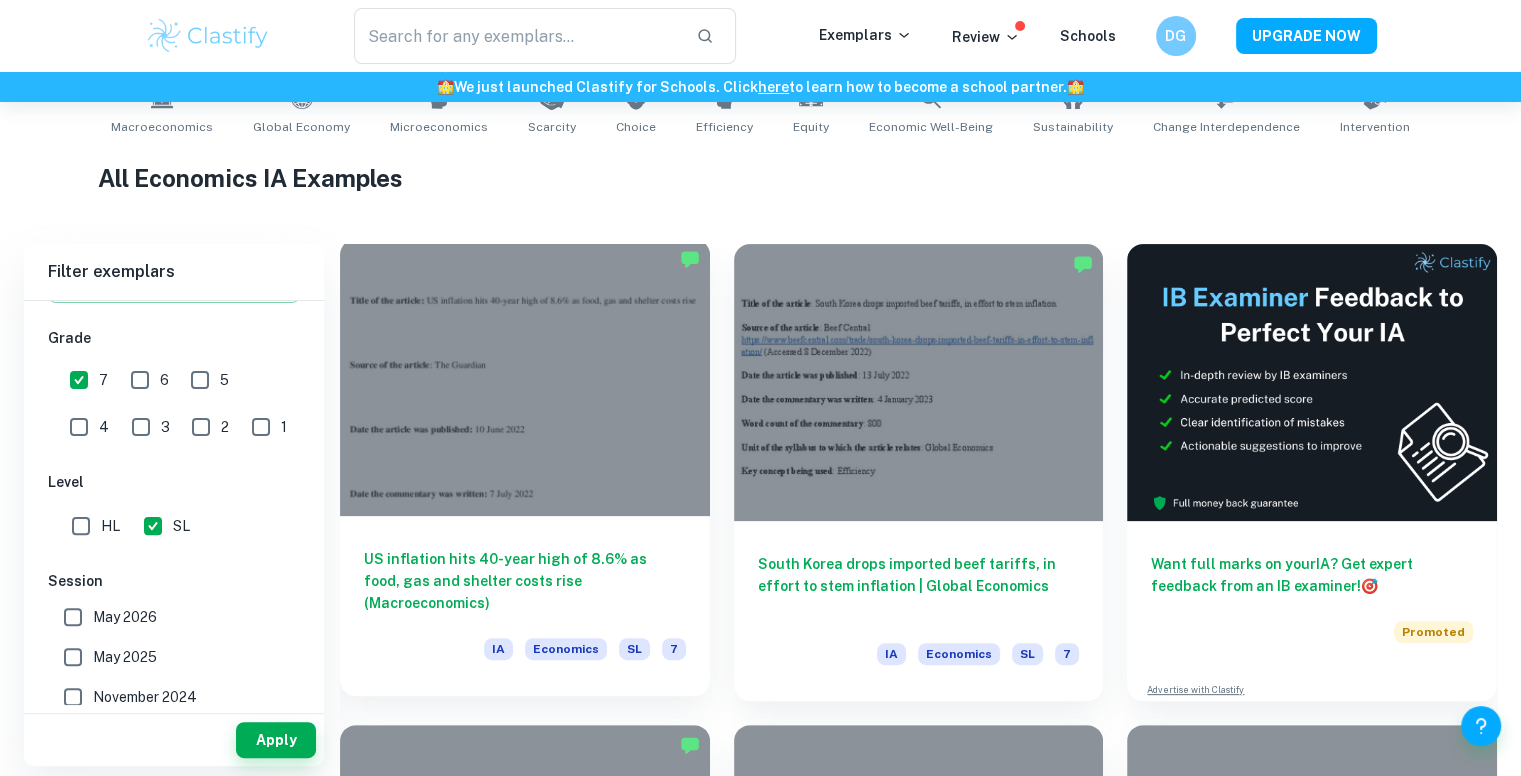 click at bounding box center [525, 377] 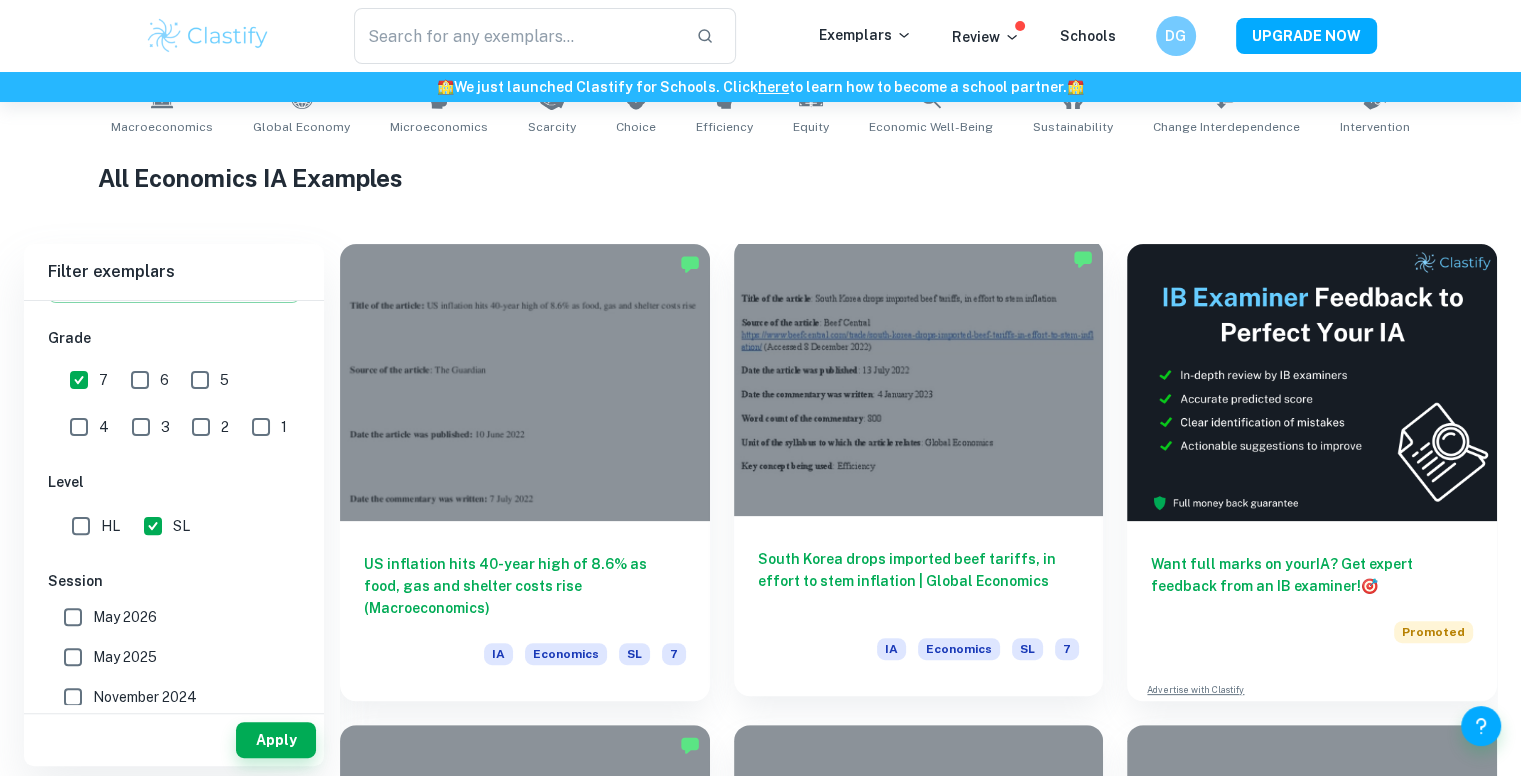 click at bounding box center (919, 377) 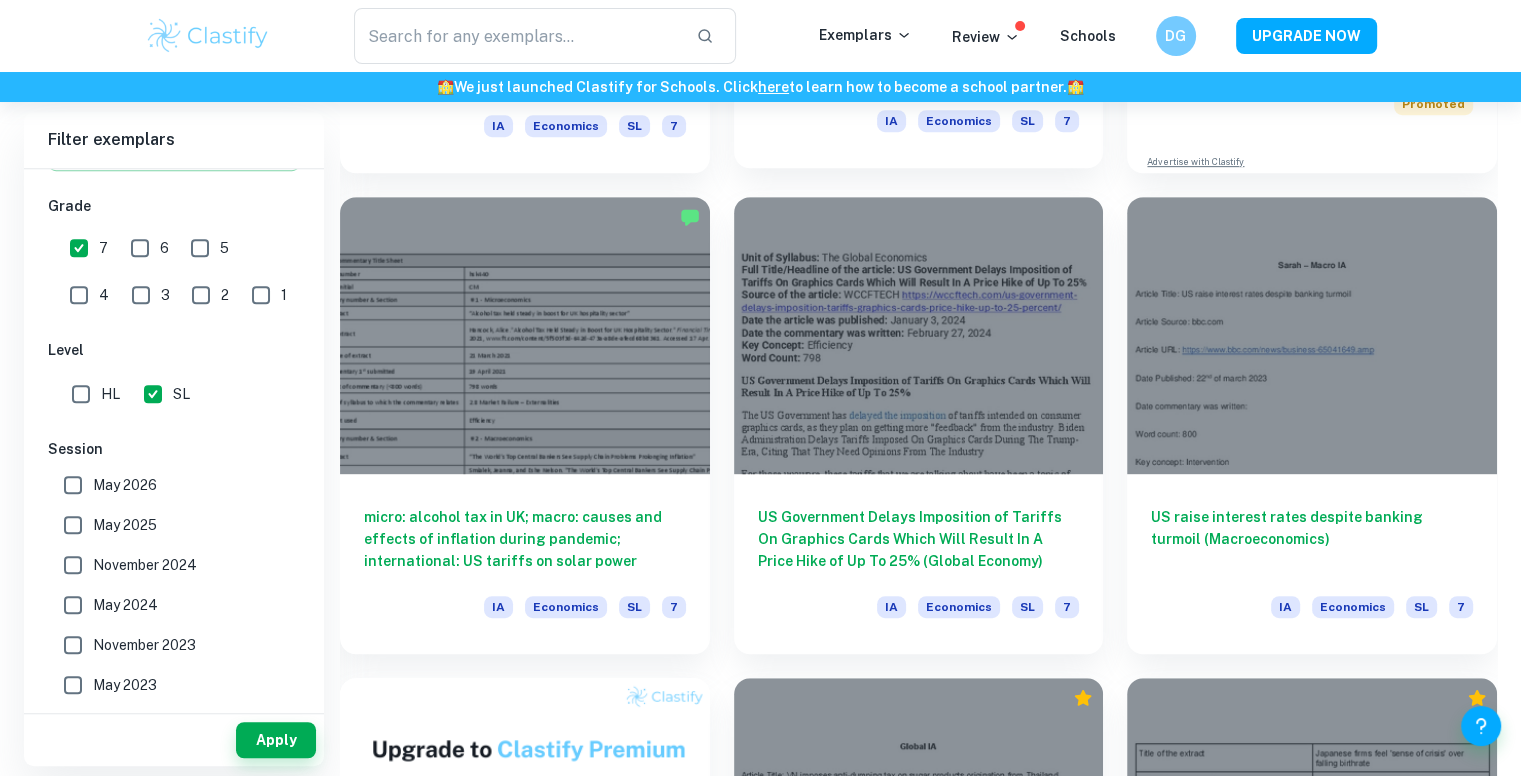 scroll, scrollTop: 959, scrollLeft: 0, axis: vertical 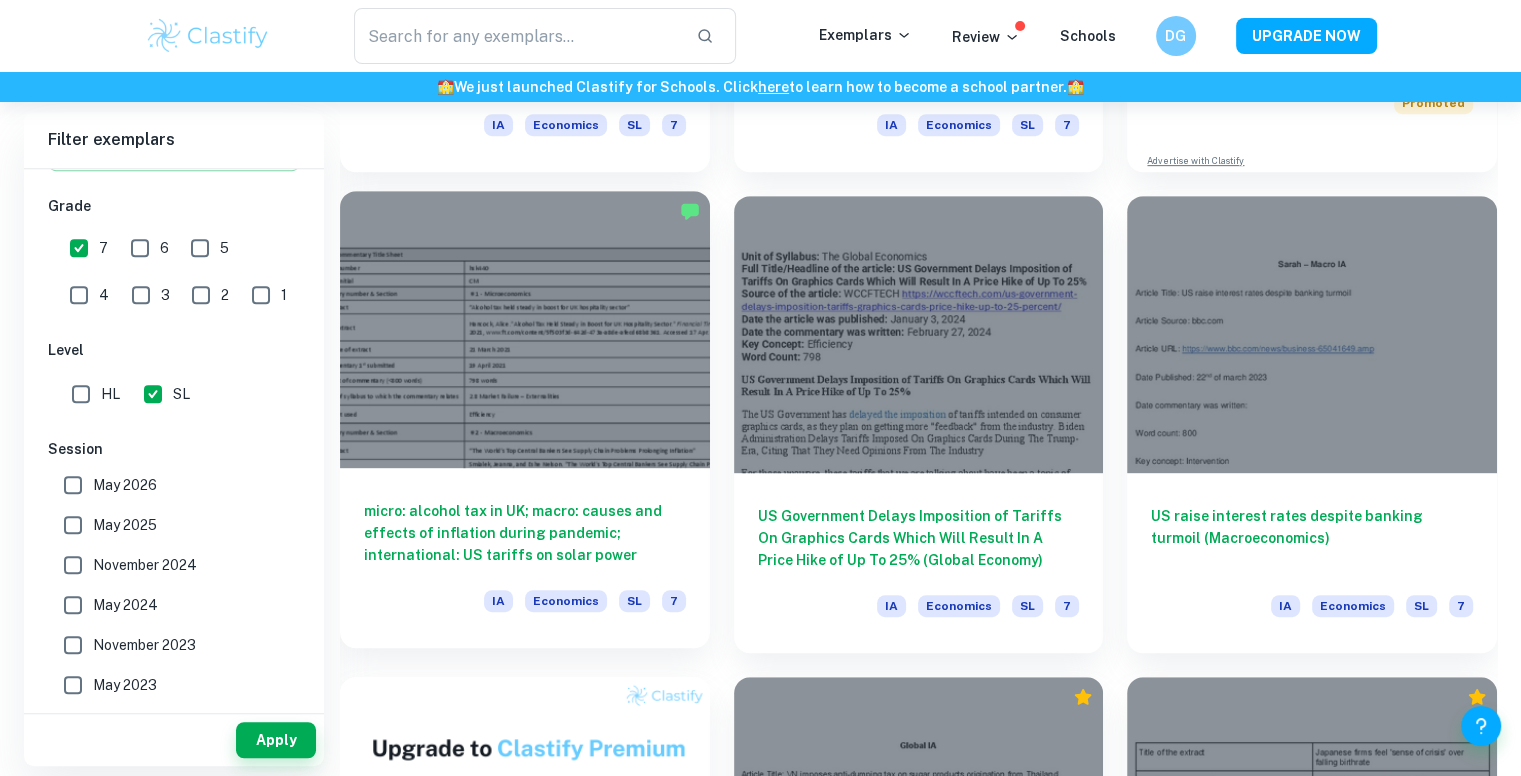 click at bounding box center (525, 329) 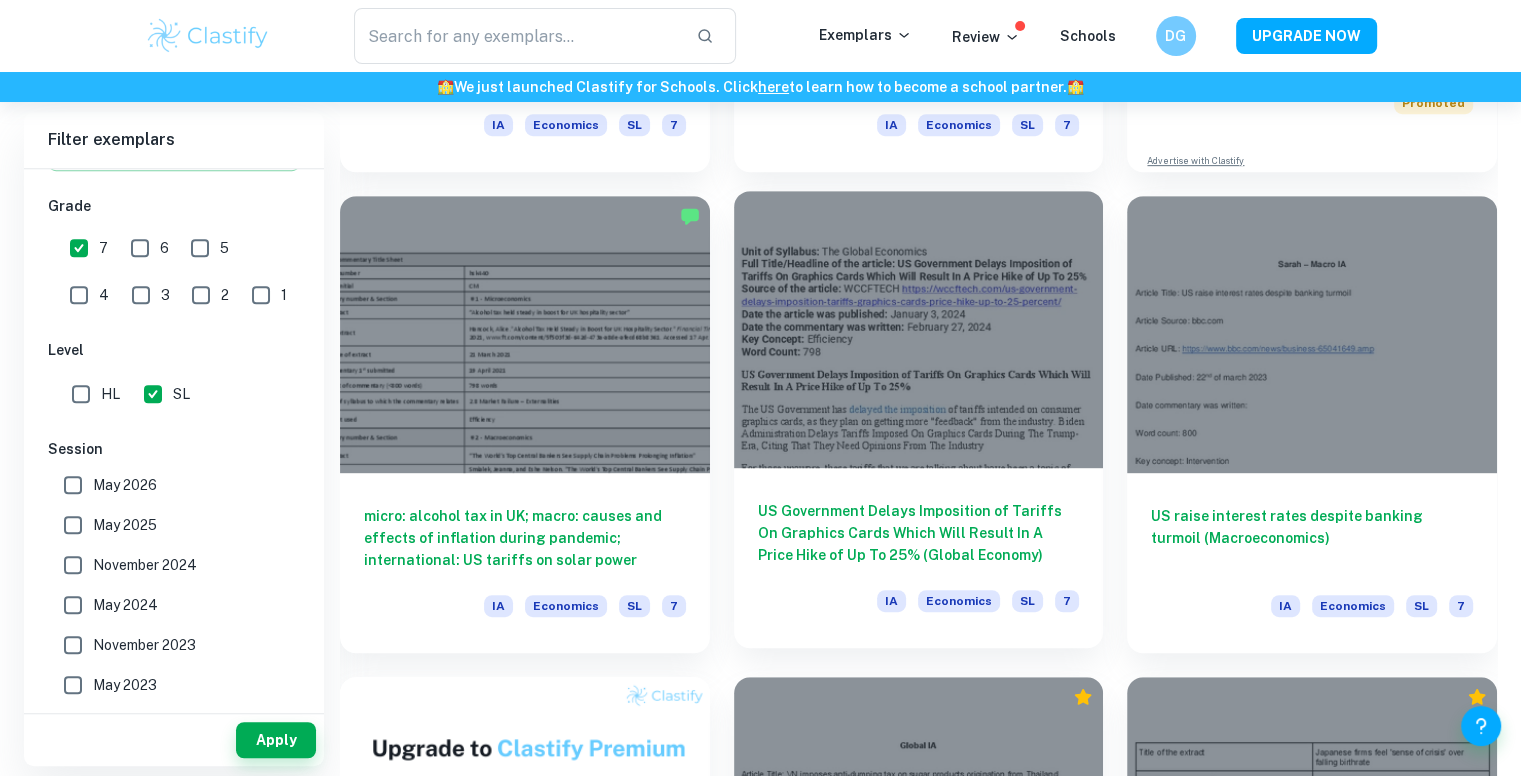 click at bounding box center [919, 329] 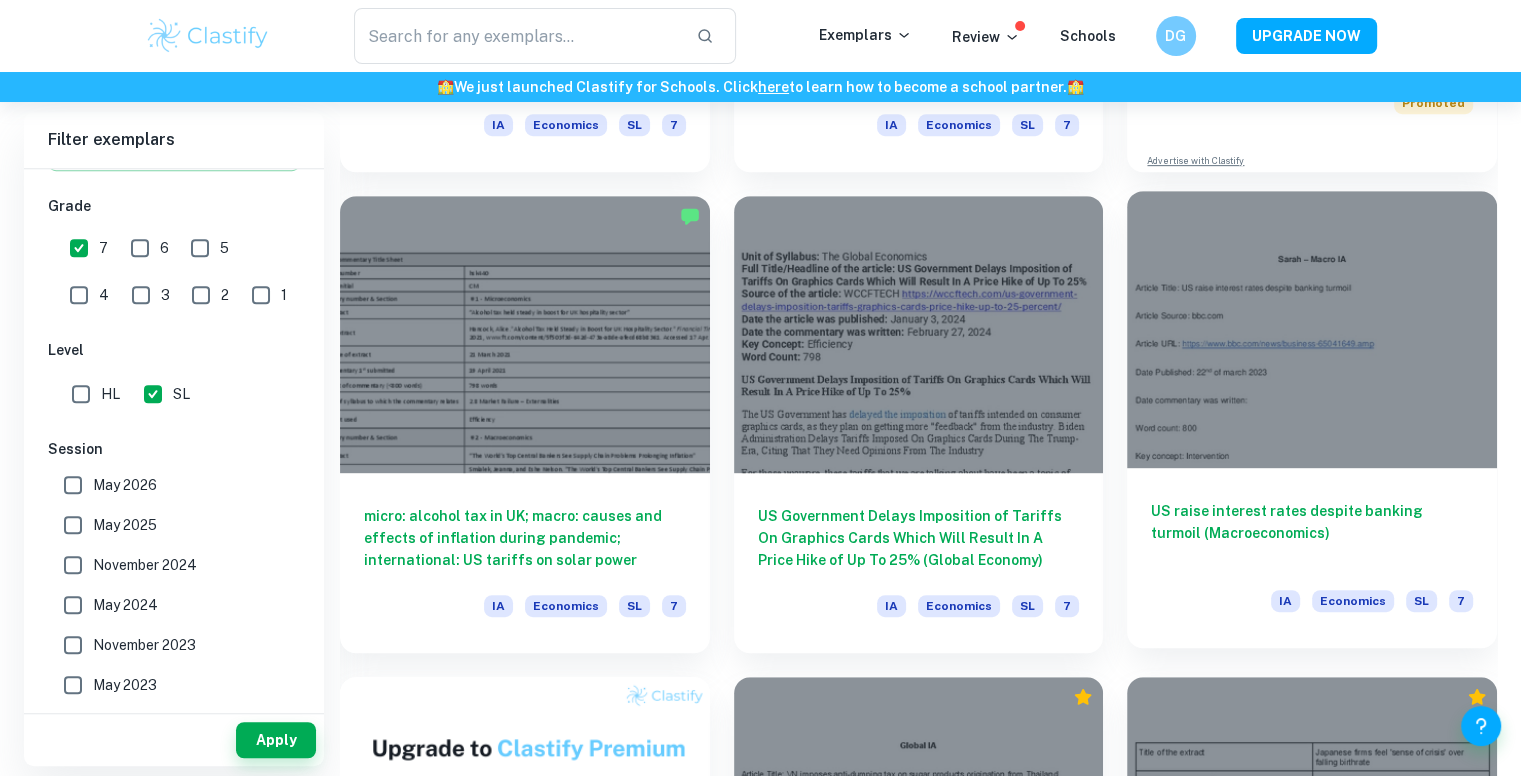 click at bounding box center (1312, 329) 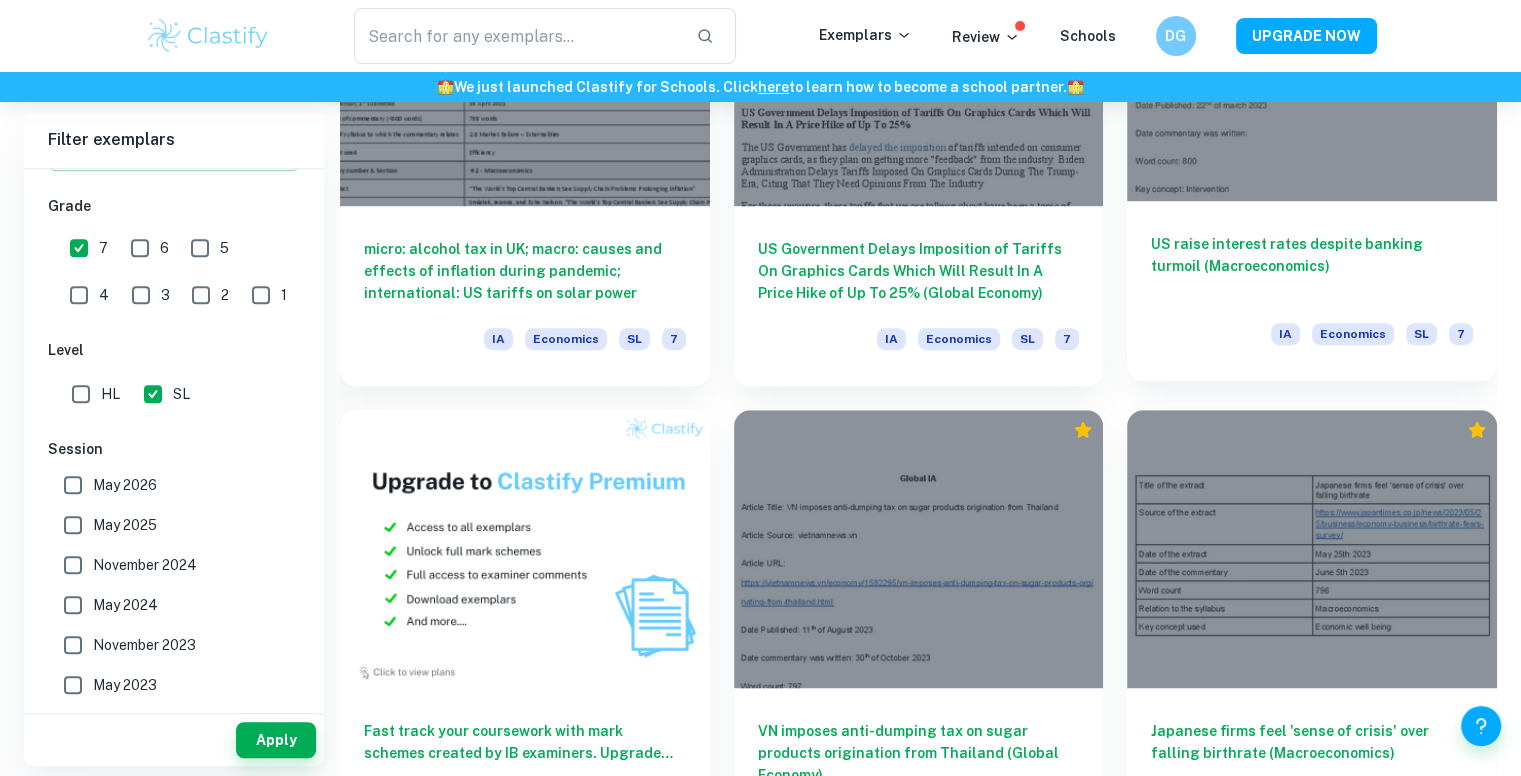 scroll, scrollTop: 1227, scrollLeft: 0, axis: vertical 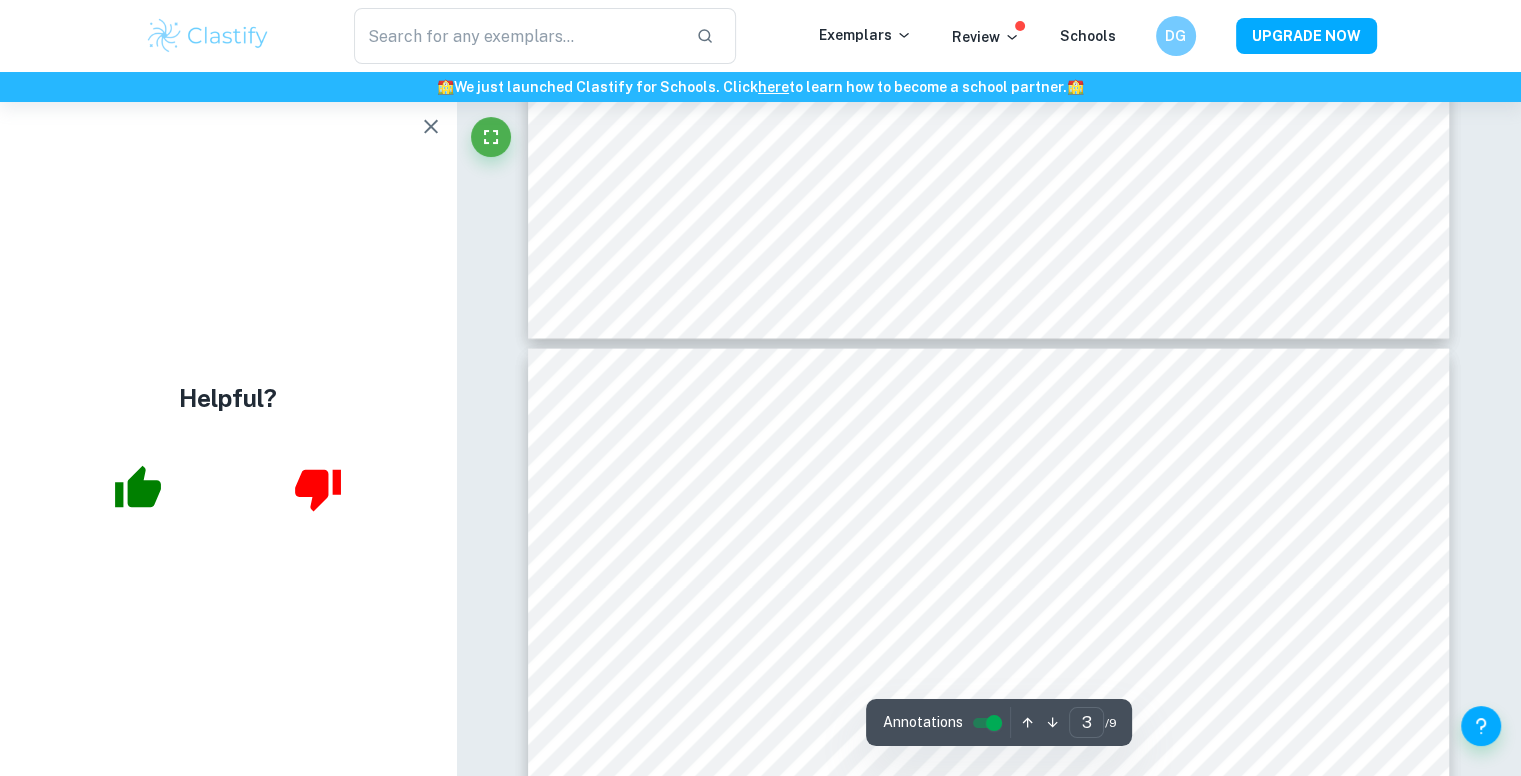 type on "4" 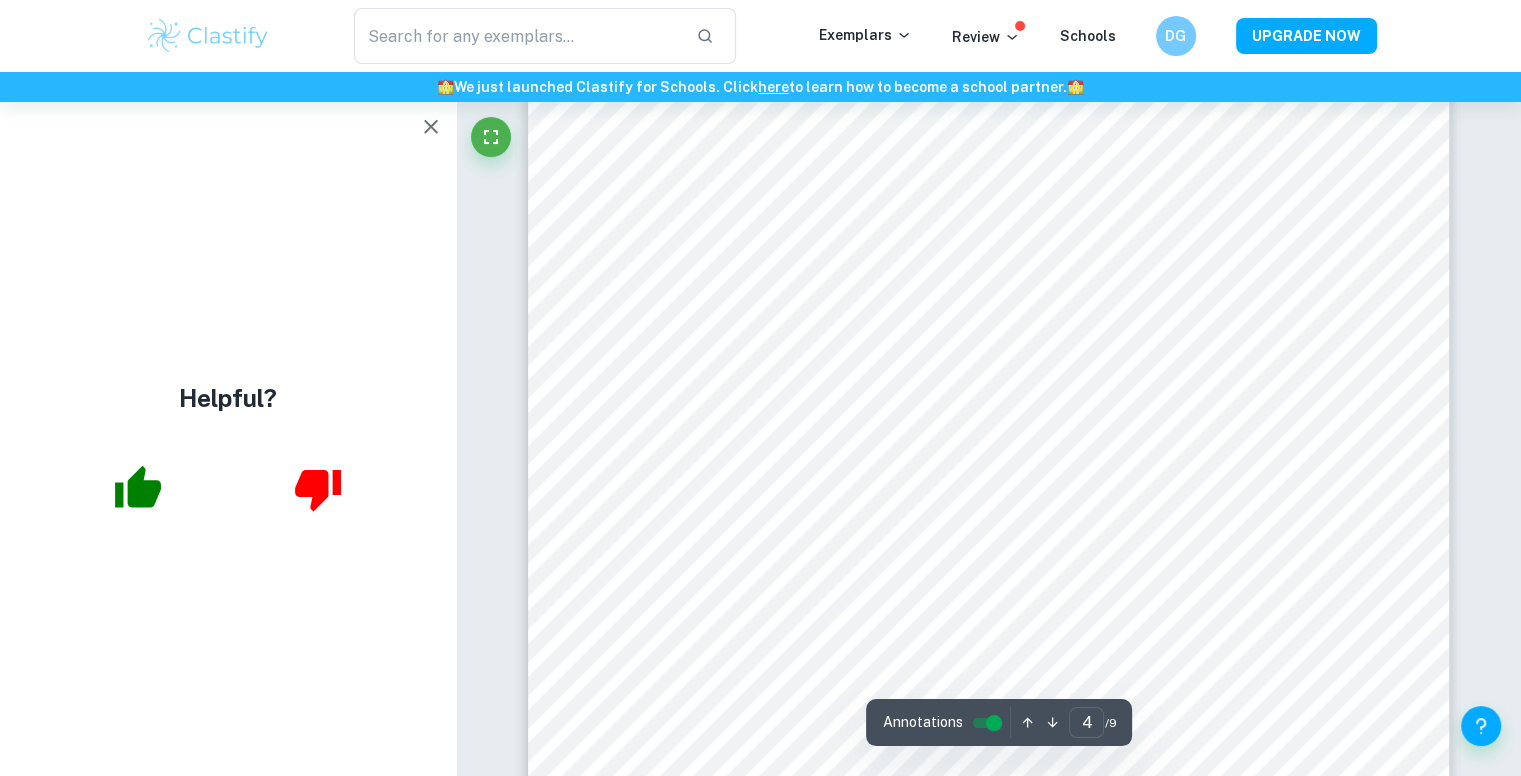 scroll, scrollTop: 4672, scrollLeft: 0, axis: vertical 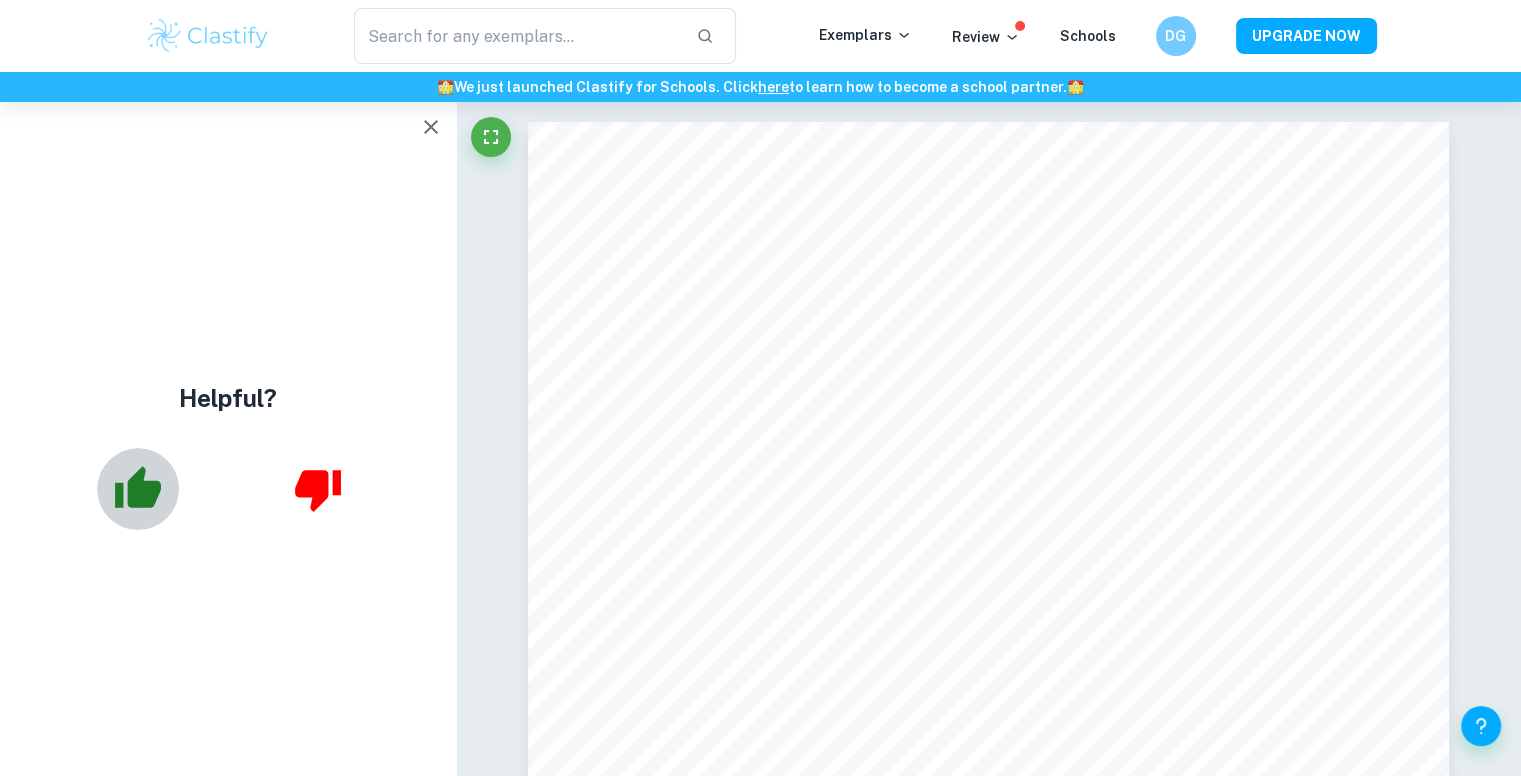 click 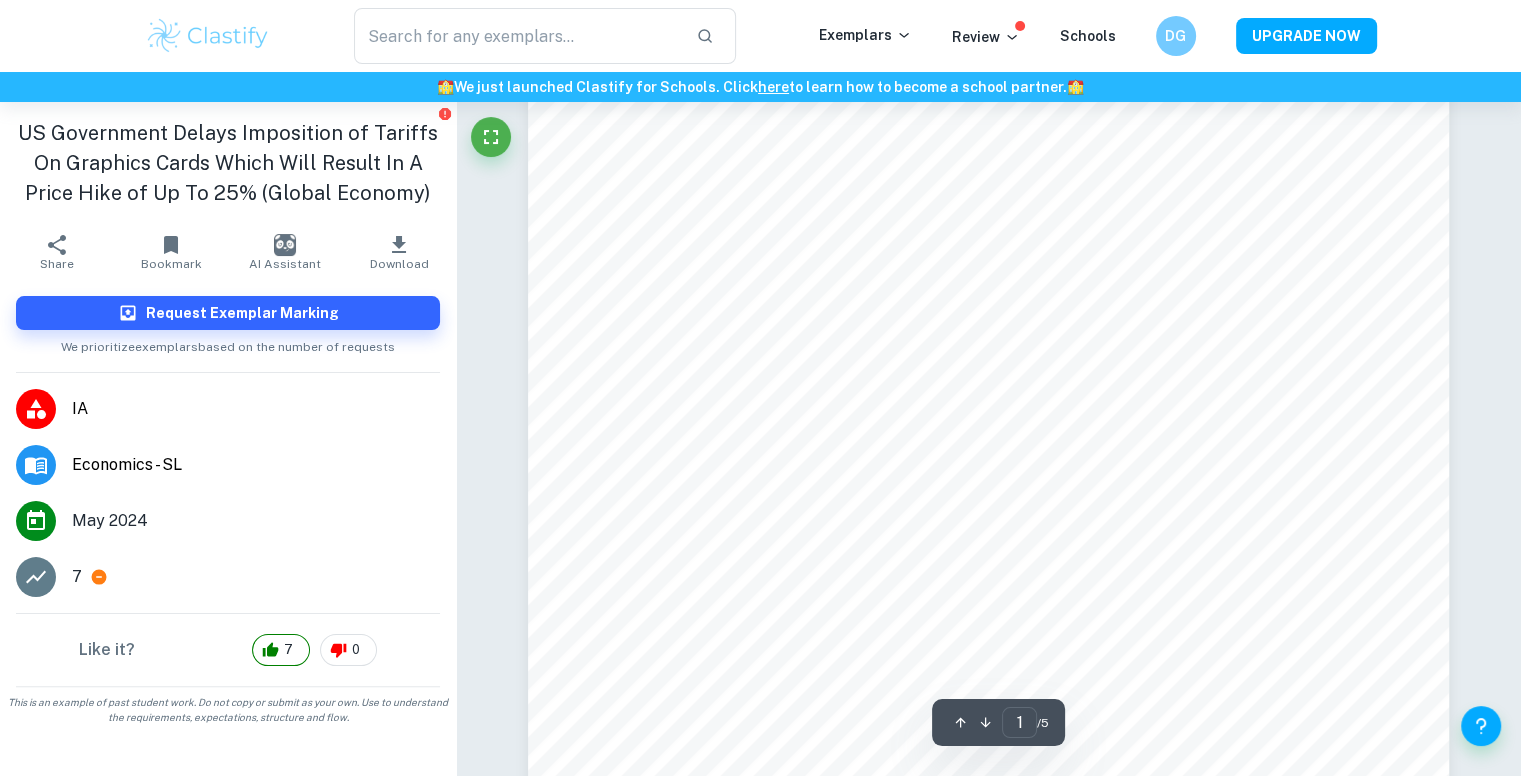 scroll, scrollTop: 275, scrollLeft: 0, axis: vertical 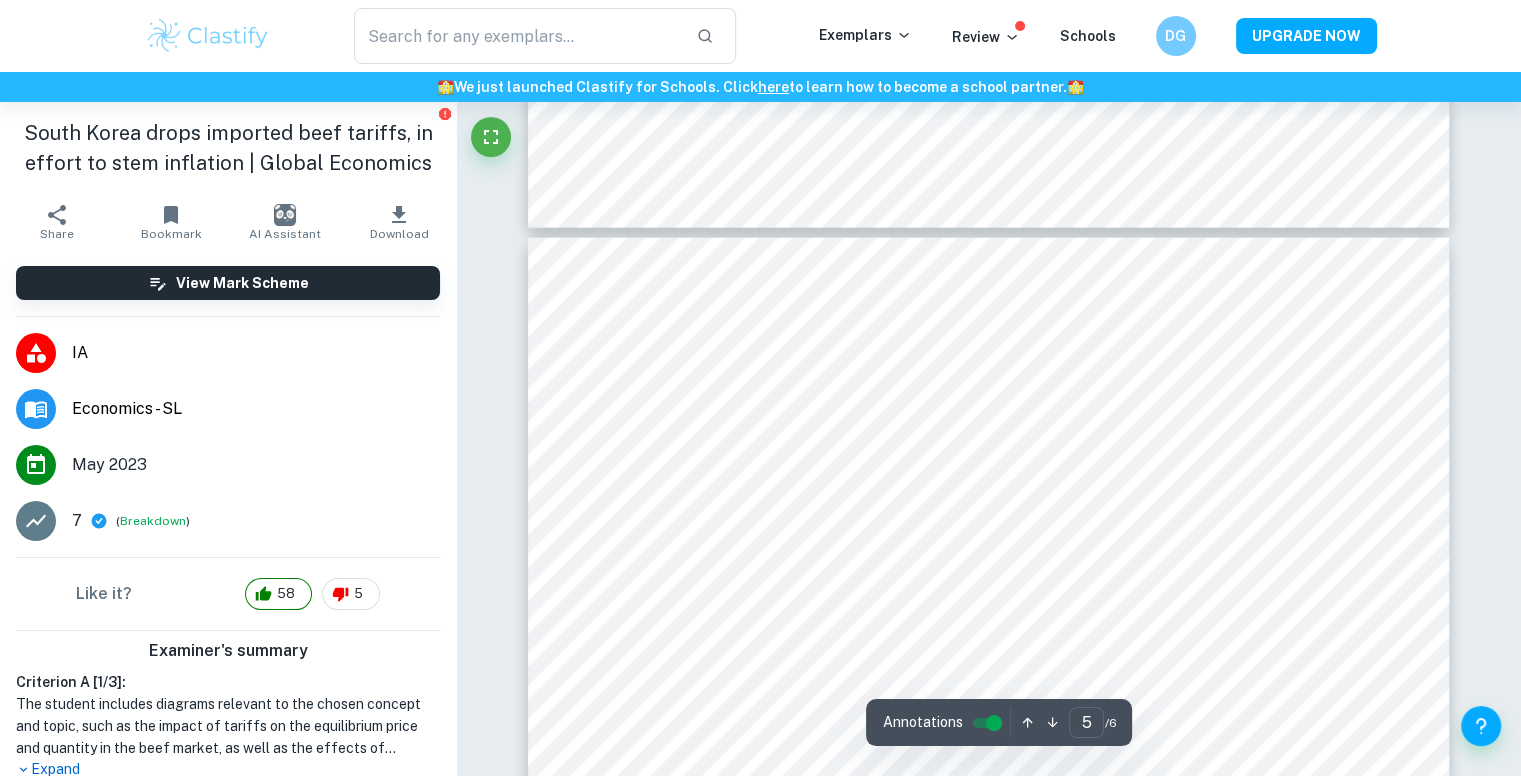 type on "4" 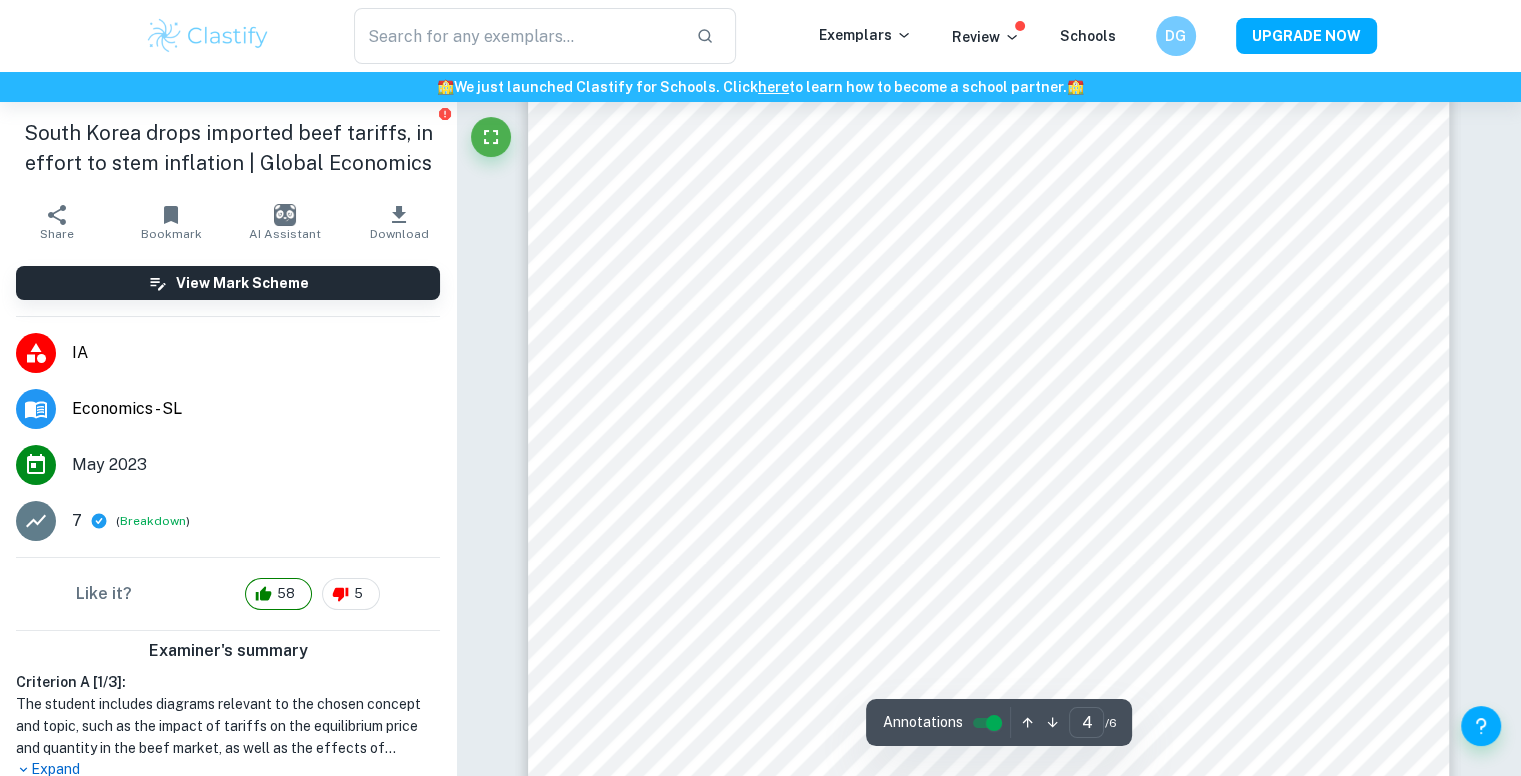 scroll, scrollTop: 4208, scrollLeft: 0, axis: vertical 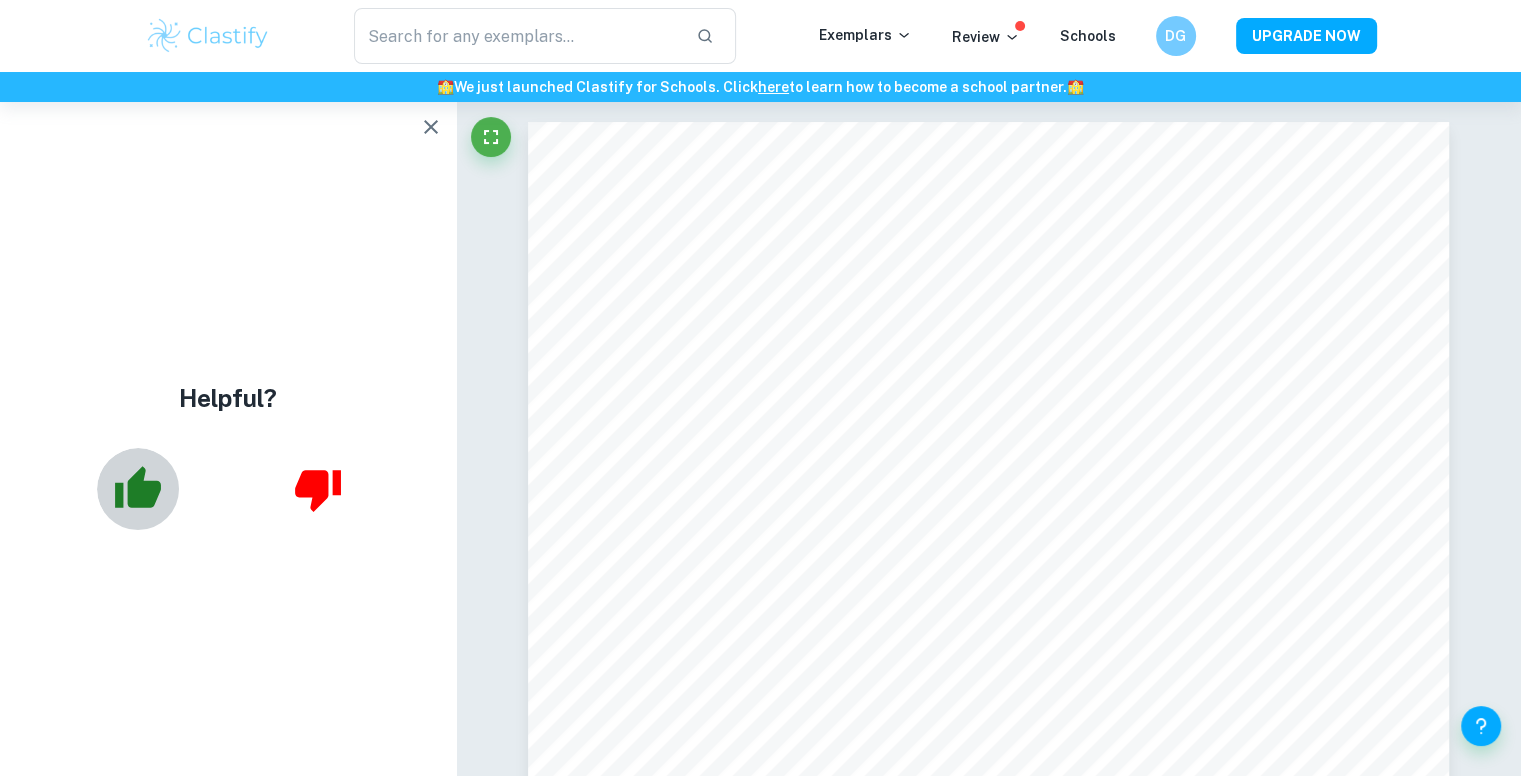 click 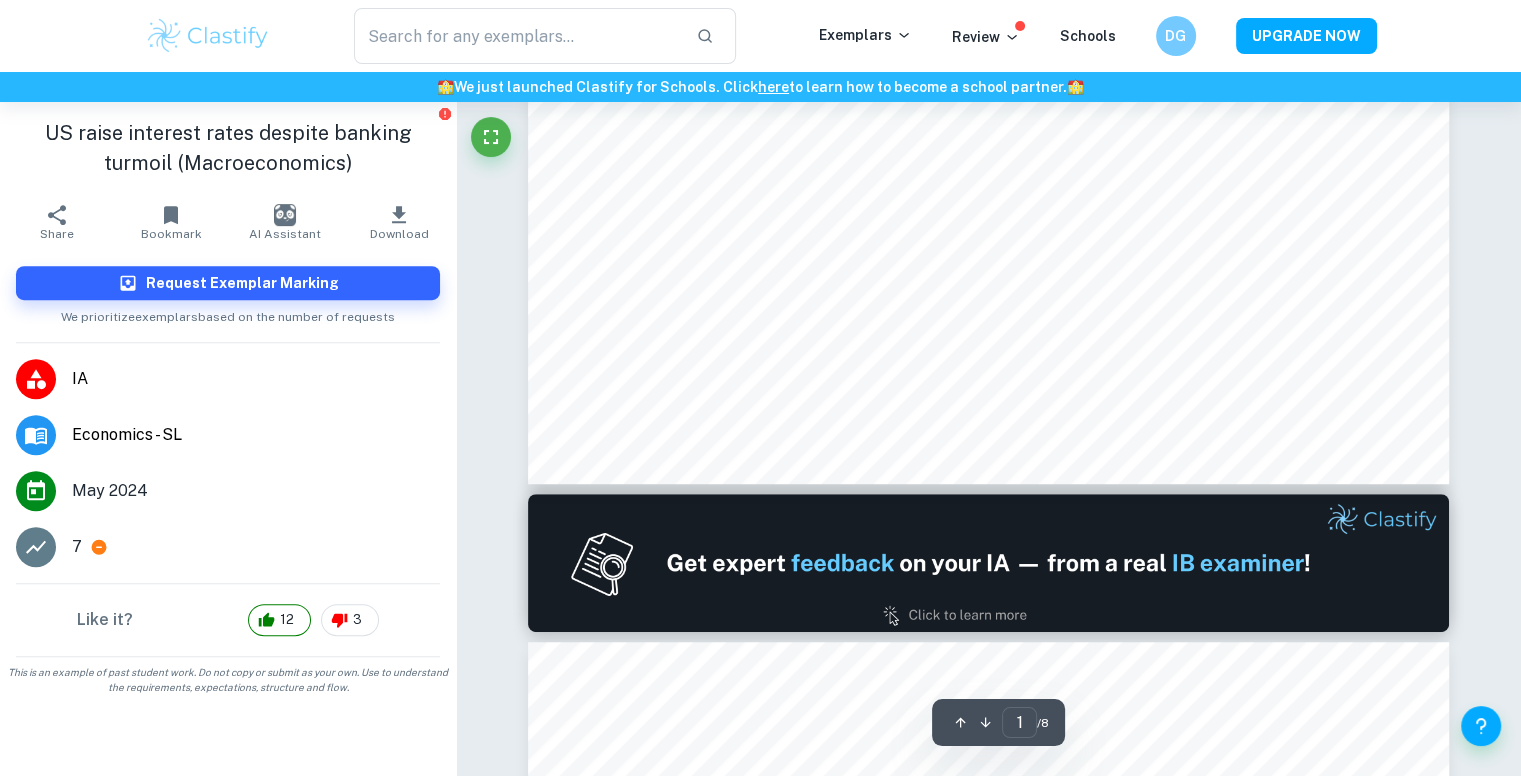type on "2" 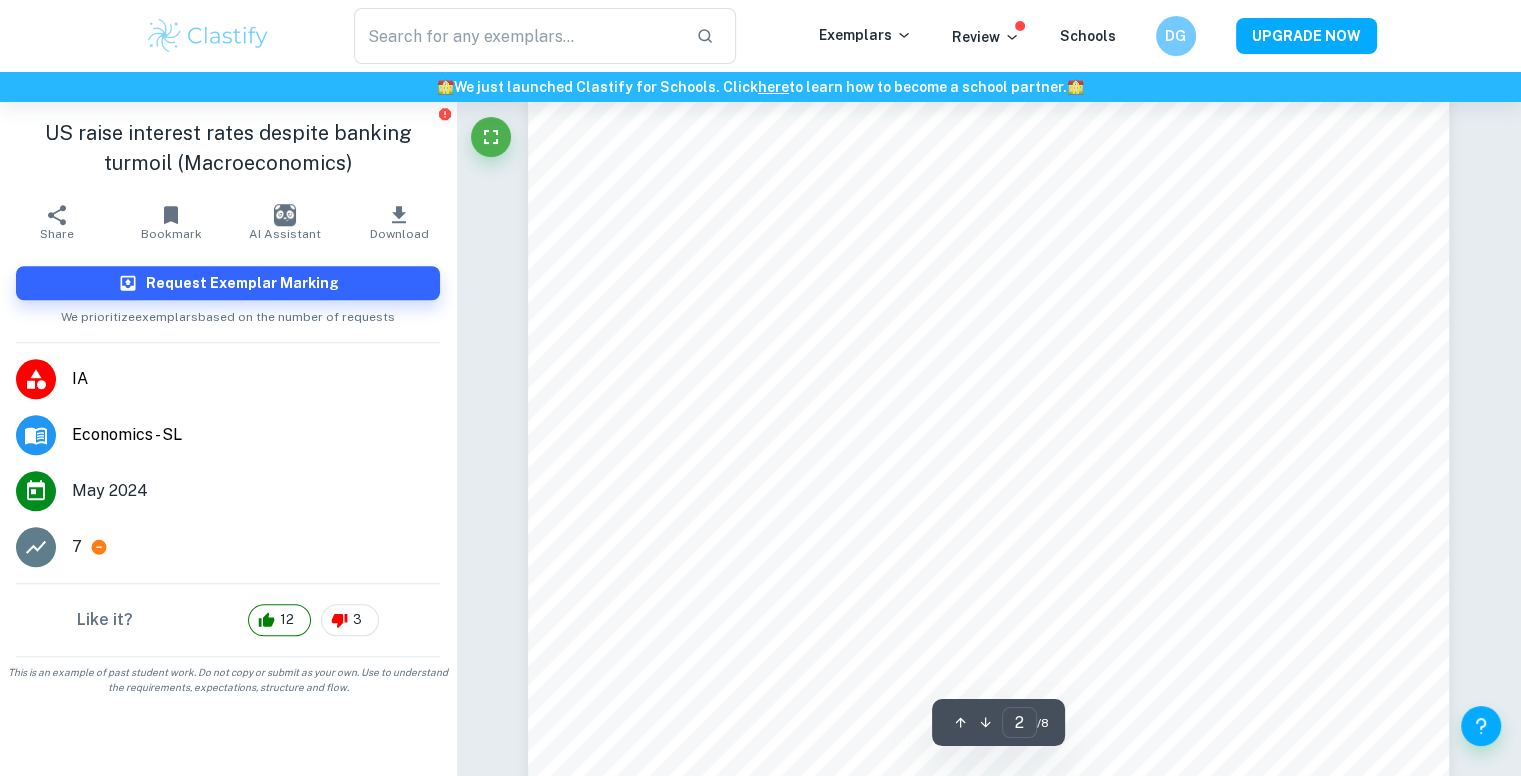 scroll, scrollTop: 1768, scrollLeft: 0, axis: vertical 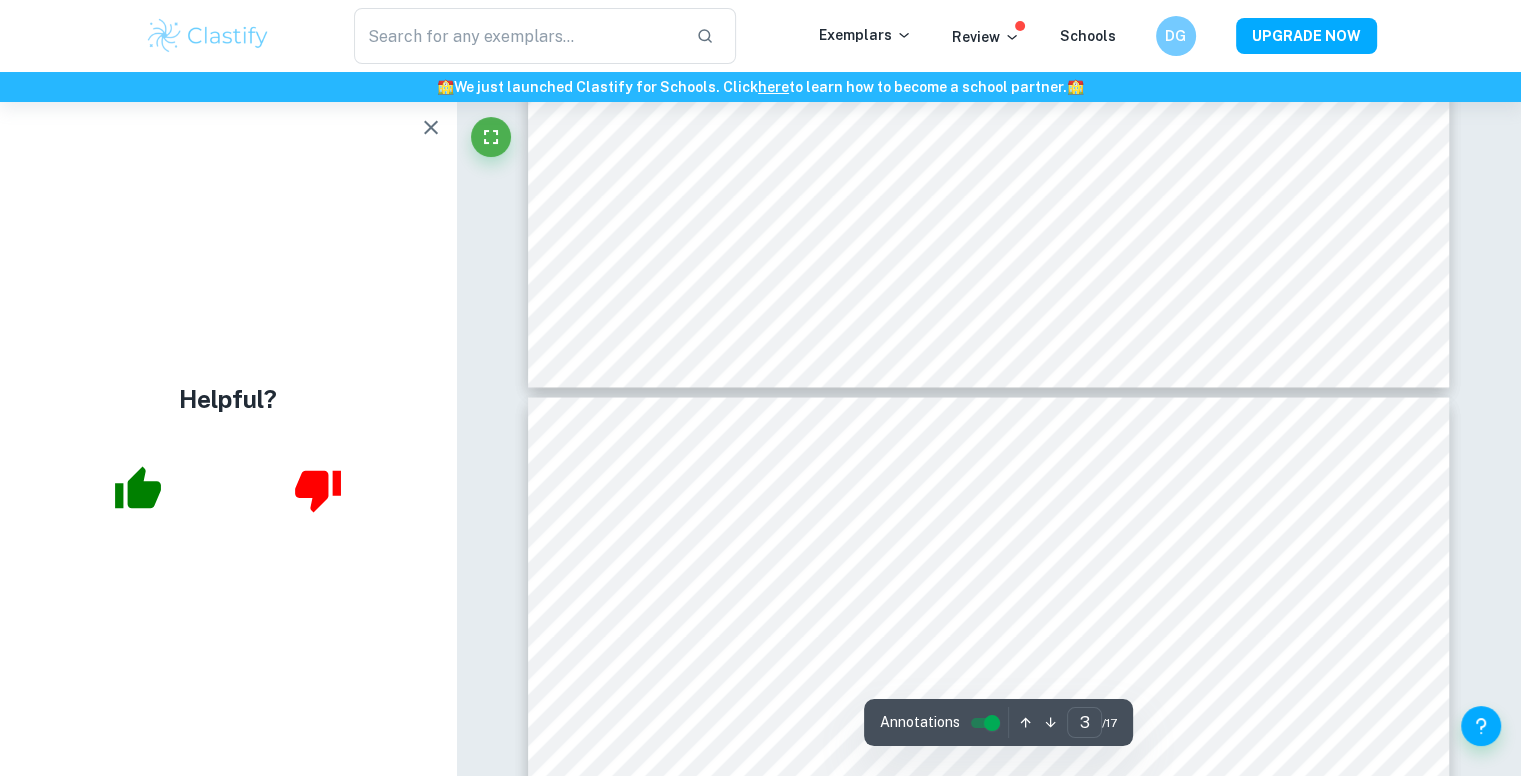 type on "4" 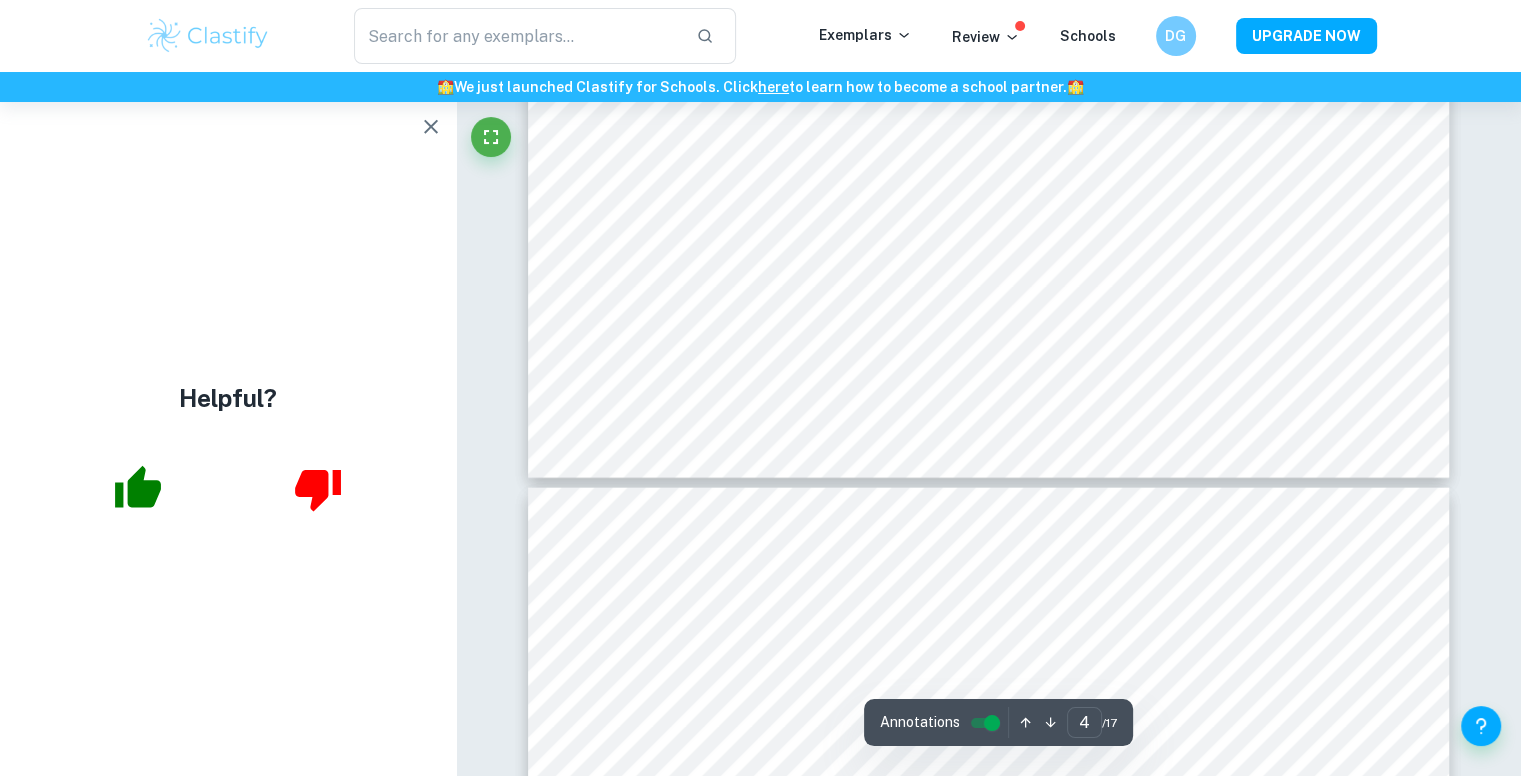 scroll, scrollTop: 4760, scrollLeft: 0, axis: vertical 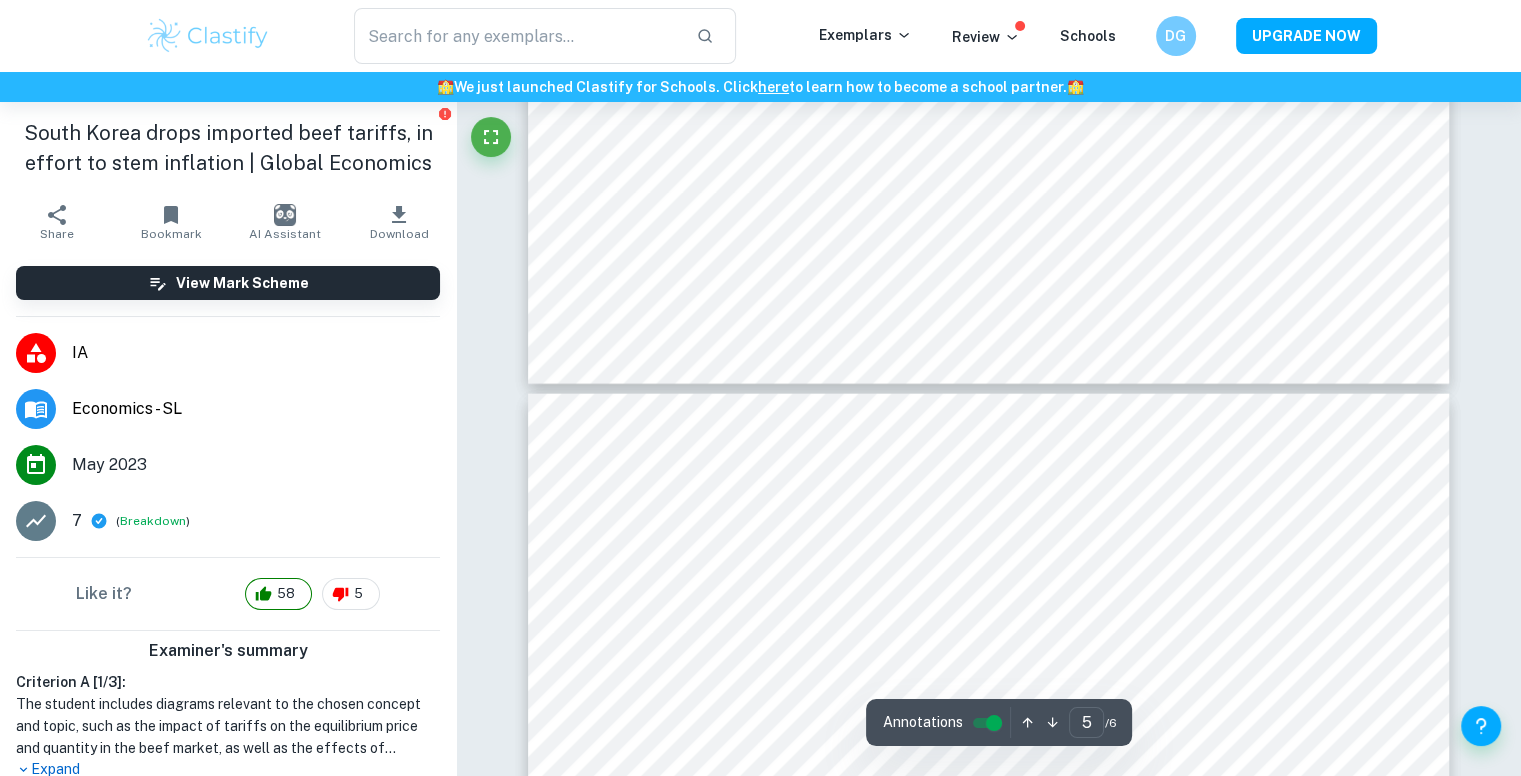 type on "4" 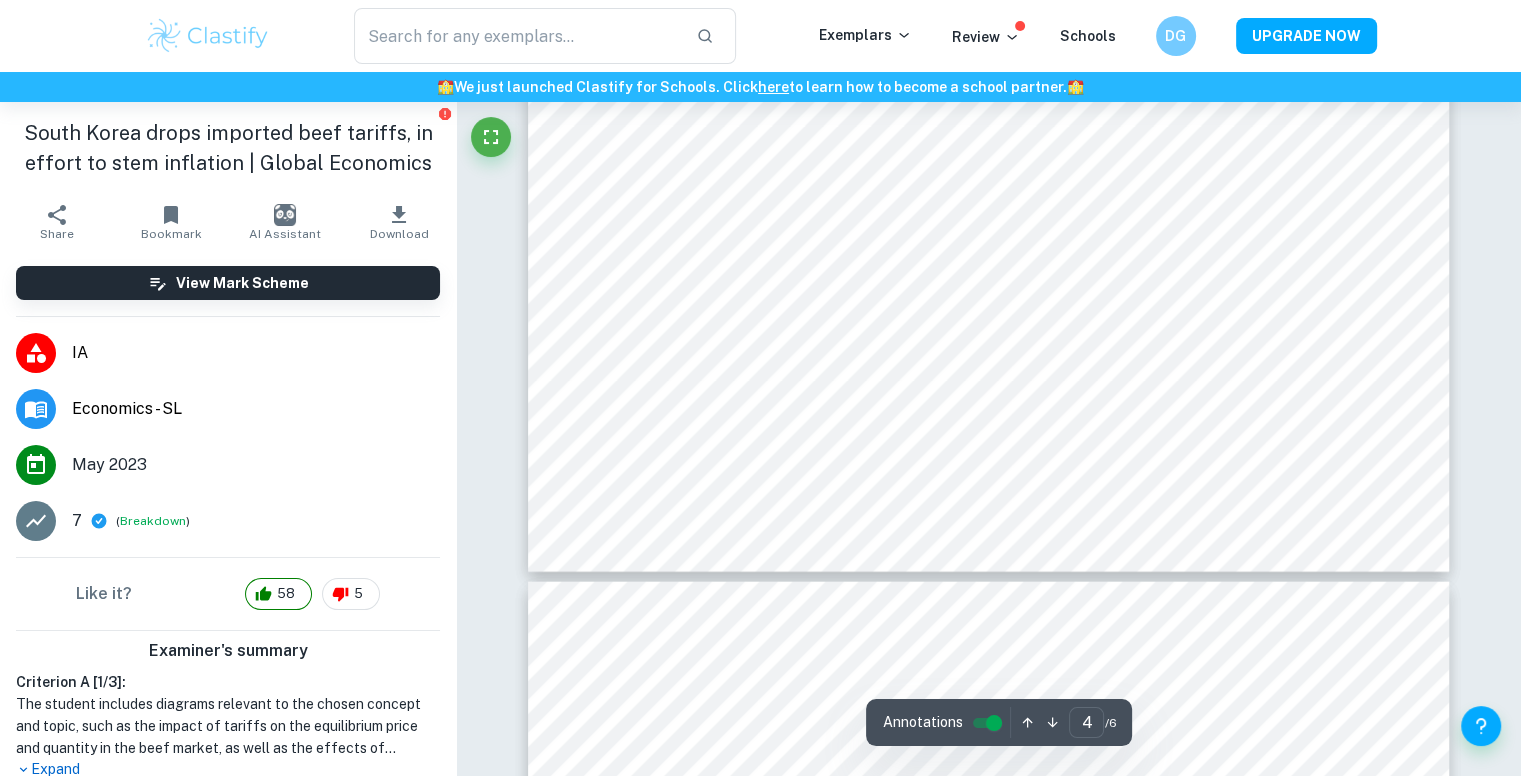 scroll, scrollTop: 4643, scrollLeft: 0, axis: vertical 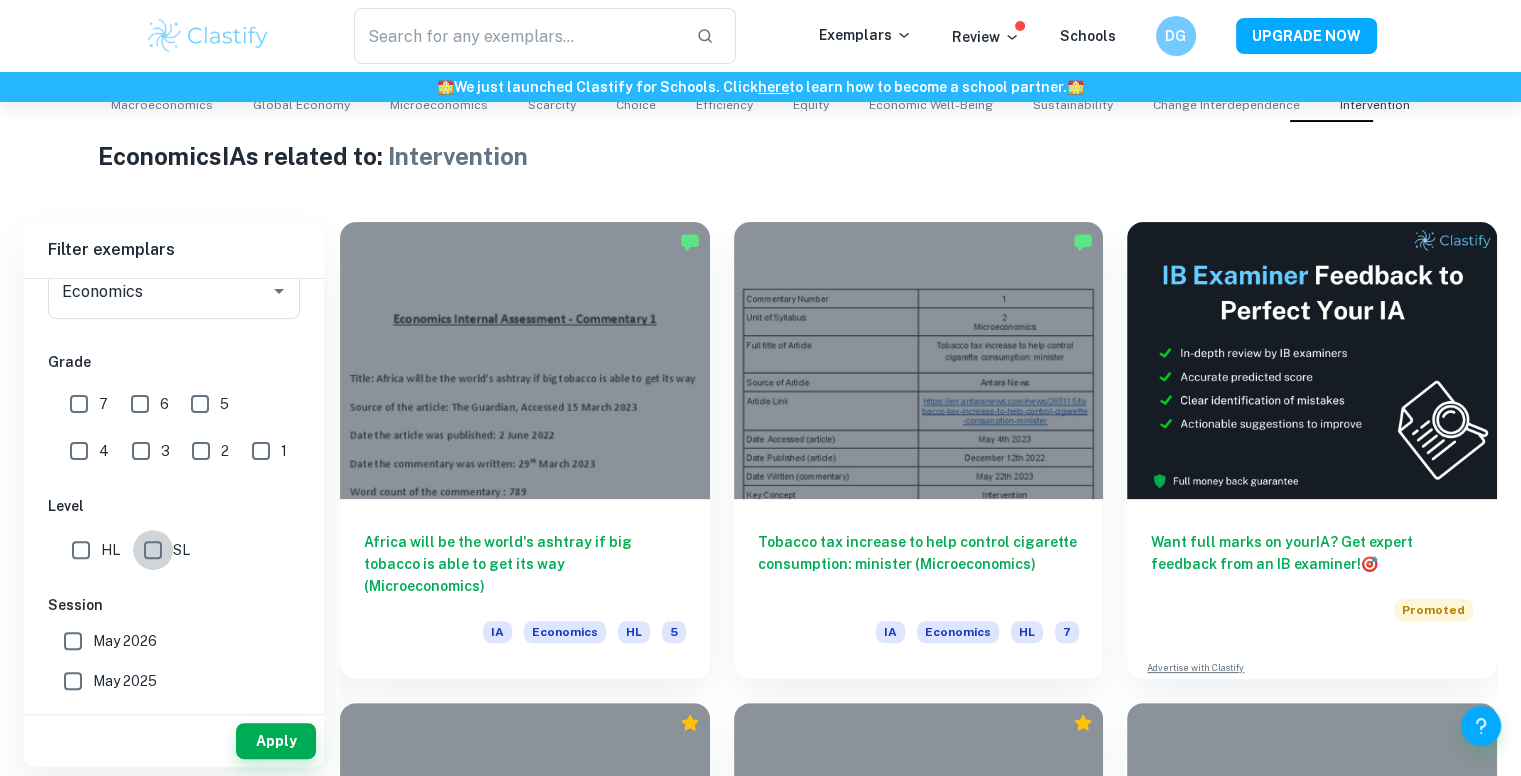 click on "SL" at bounding box center [153, 550] 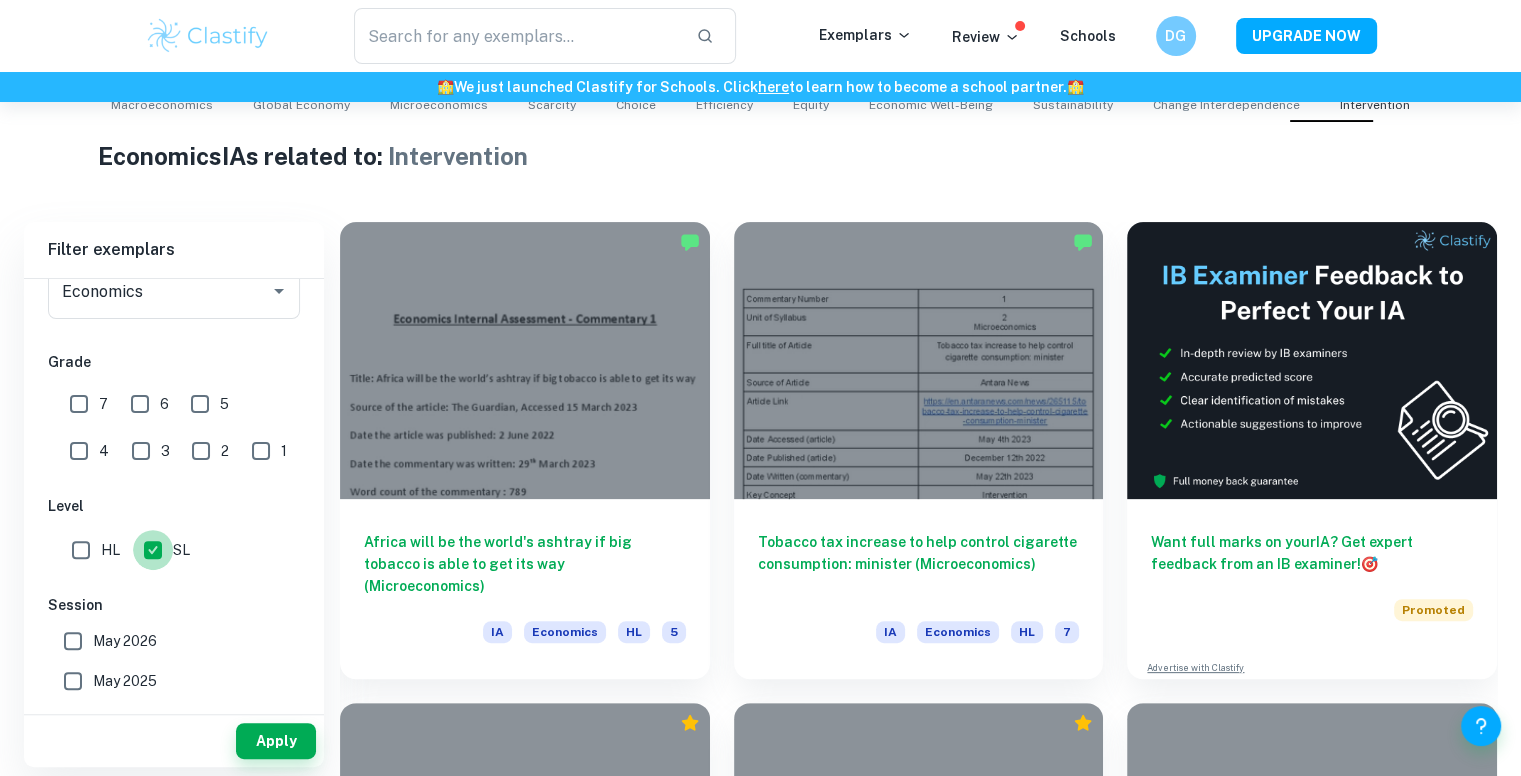 click on "SL" at bounding box center [153, 550] 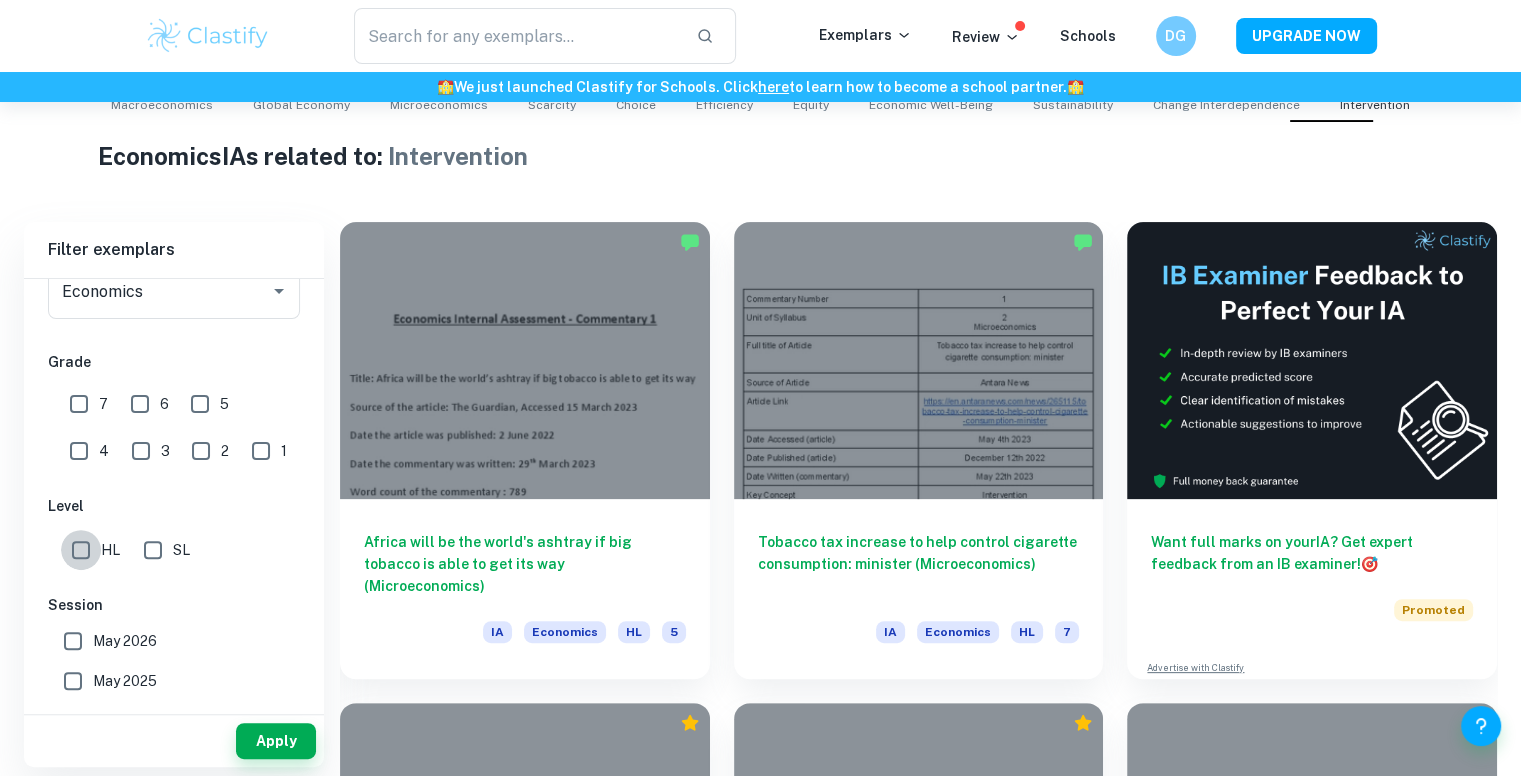 click on "HL" at bounding box center (81, 550) 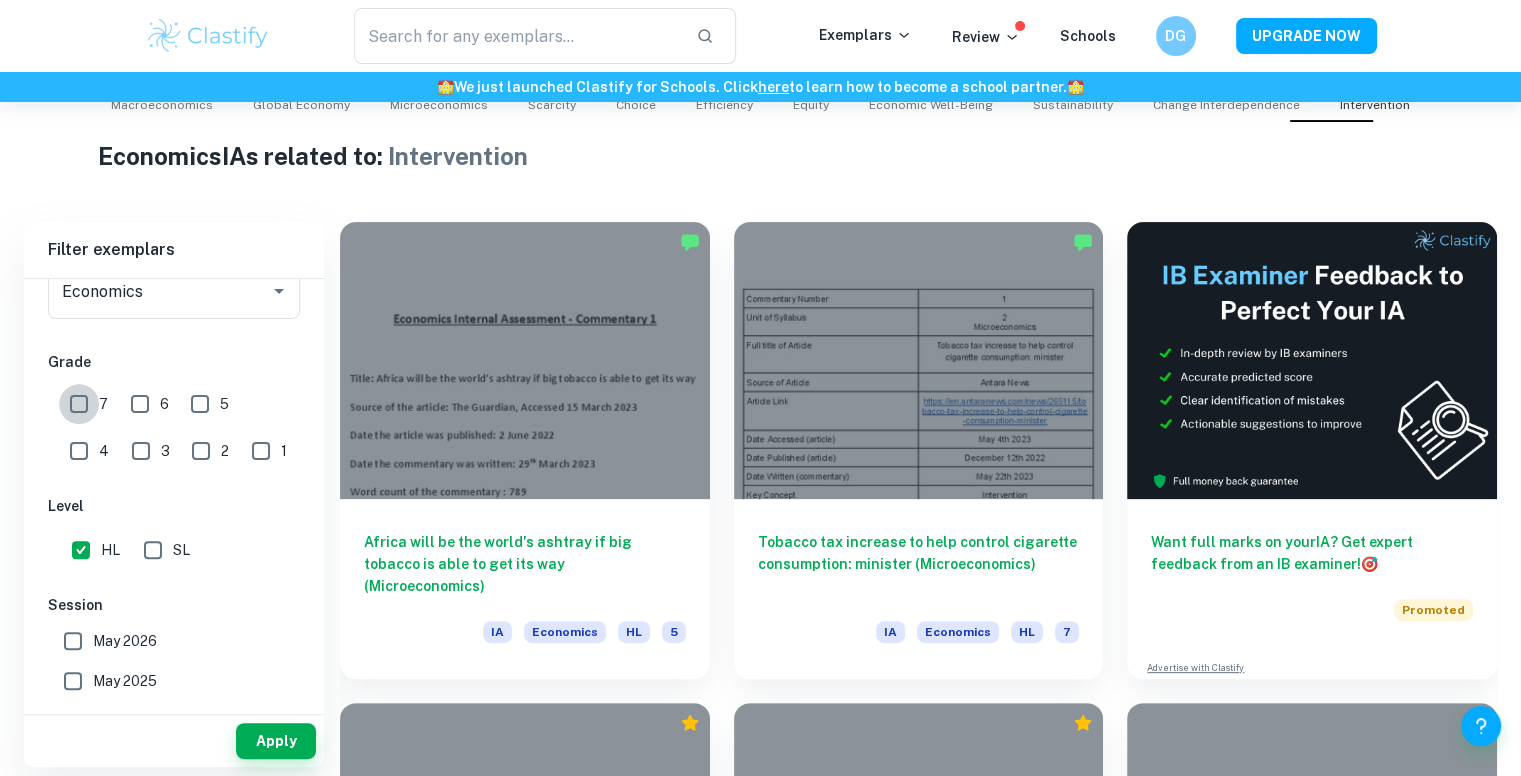click on "7" at bounding box center [79, 404] 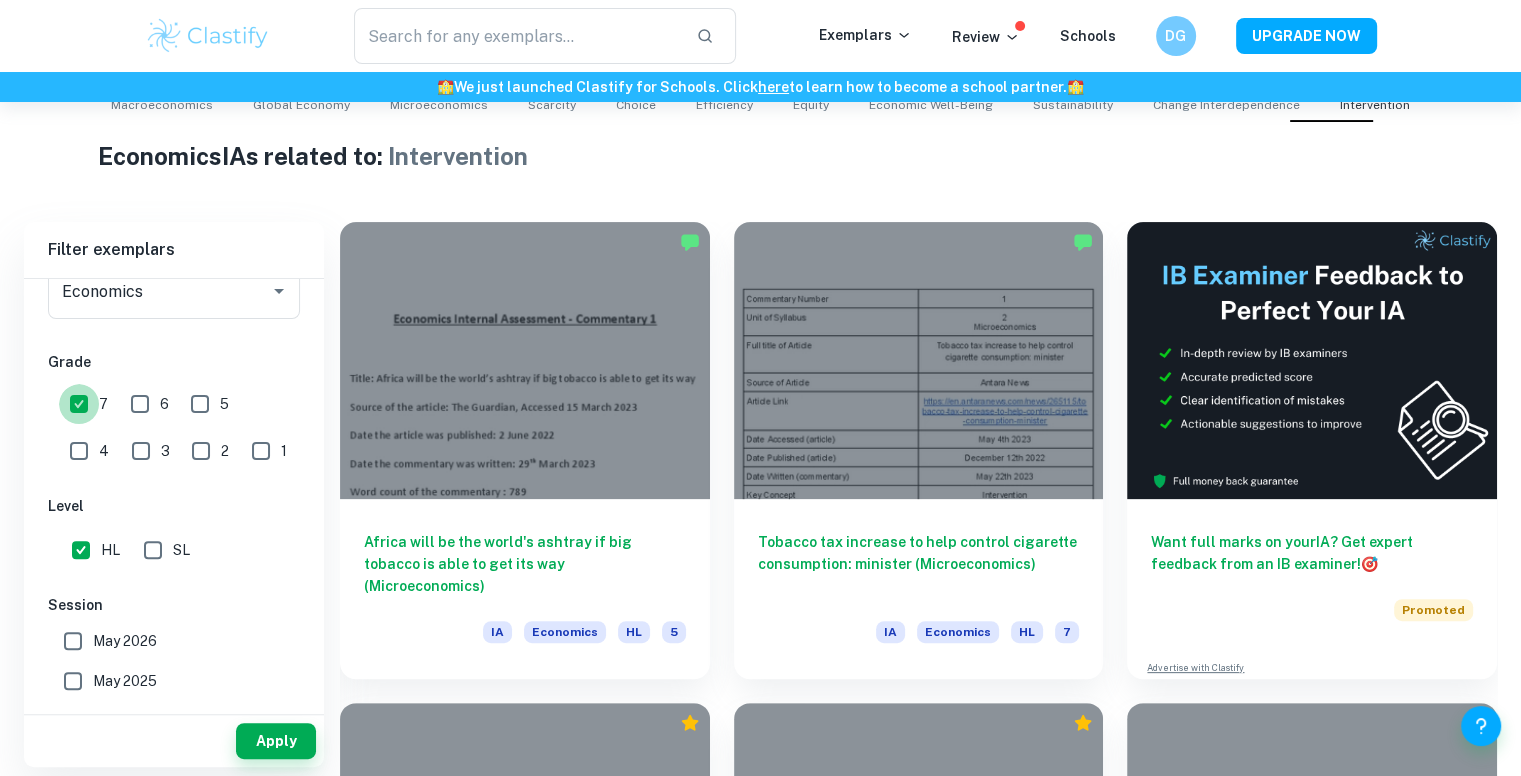 click on "7" at bounding box center (79, 404) 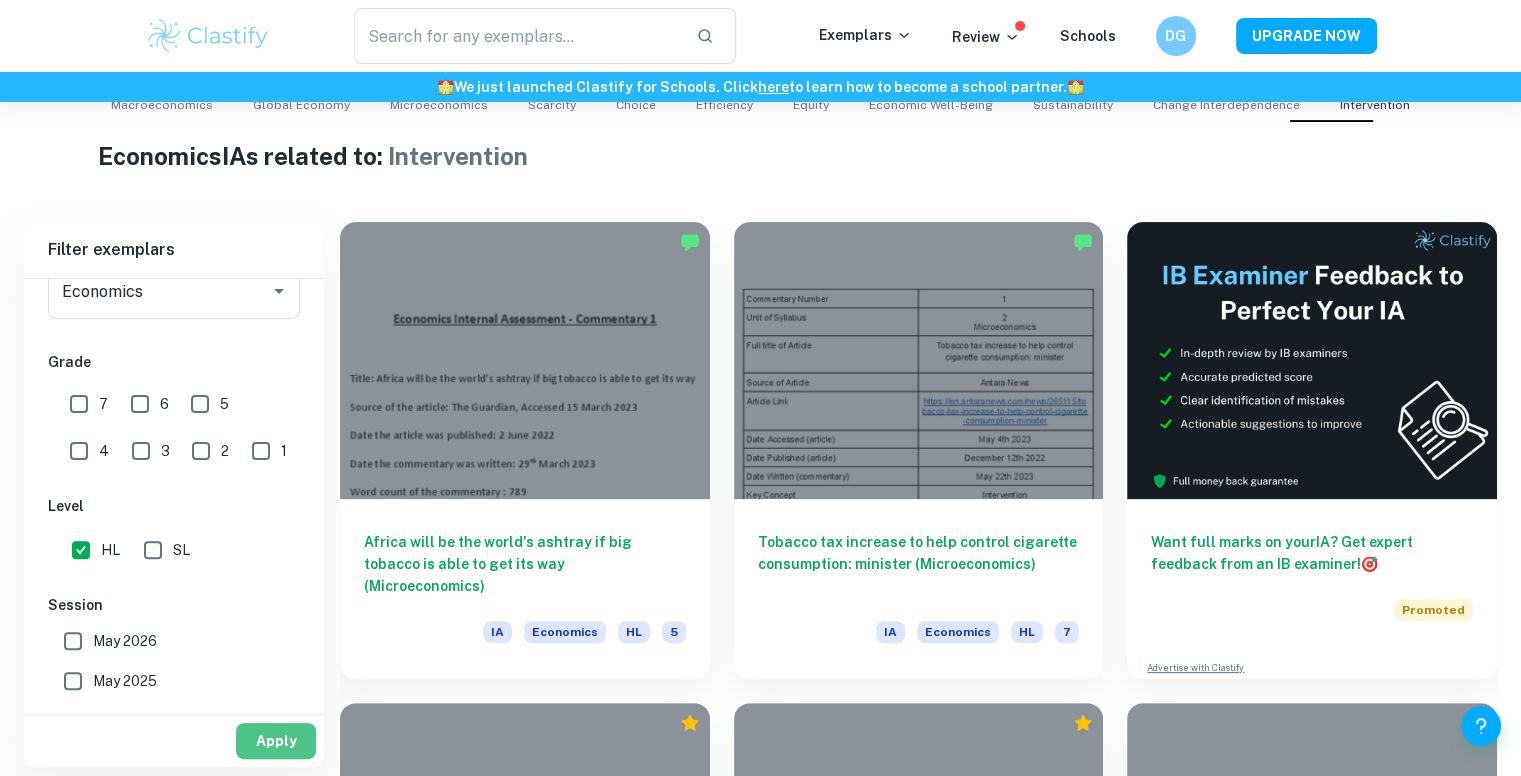 click on "Apply" at bounding box center [276, 741] 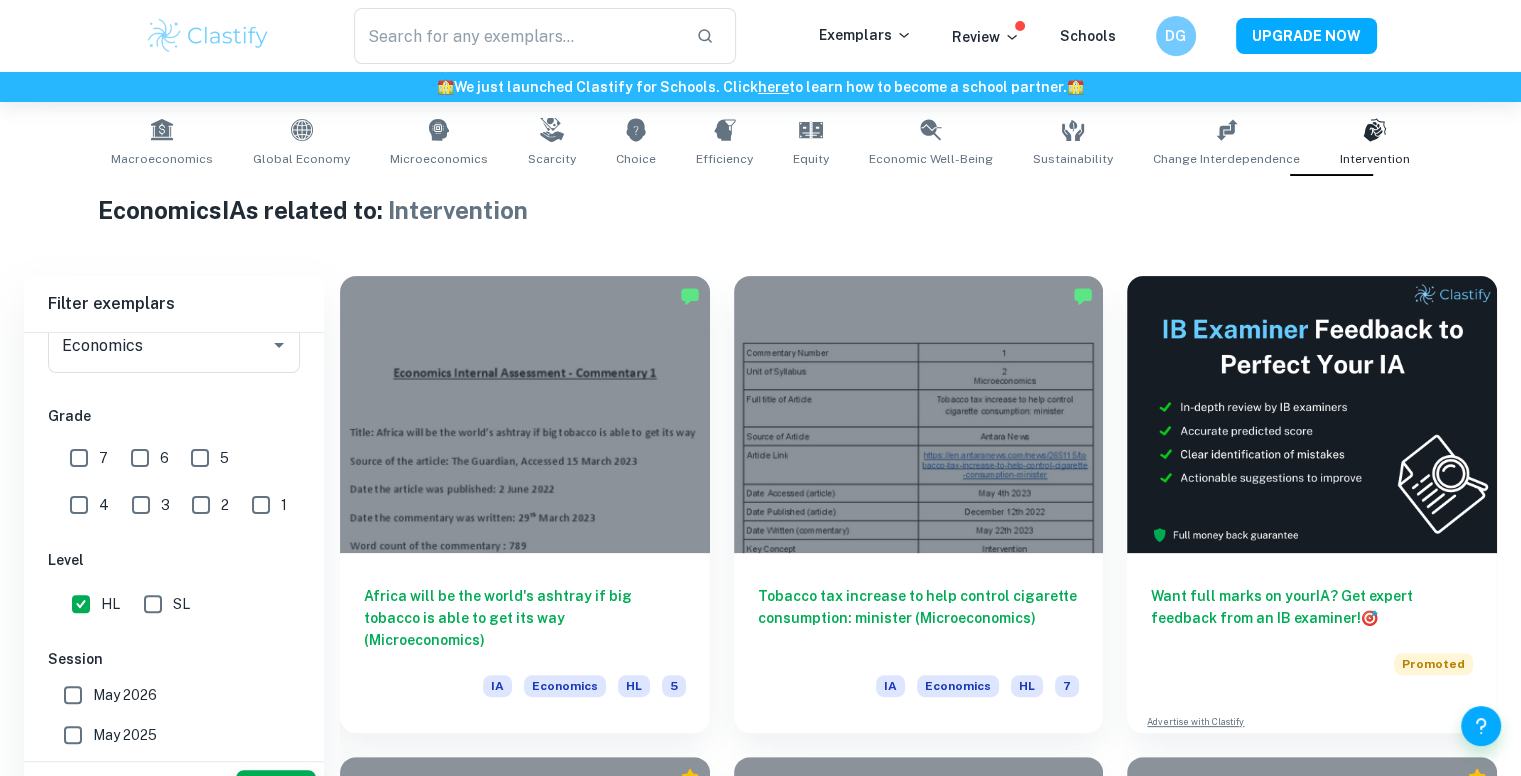 scroll, scrollTop: 465, scrollLeft: 0, axis: vertical 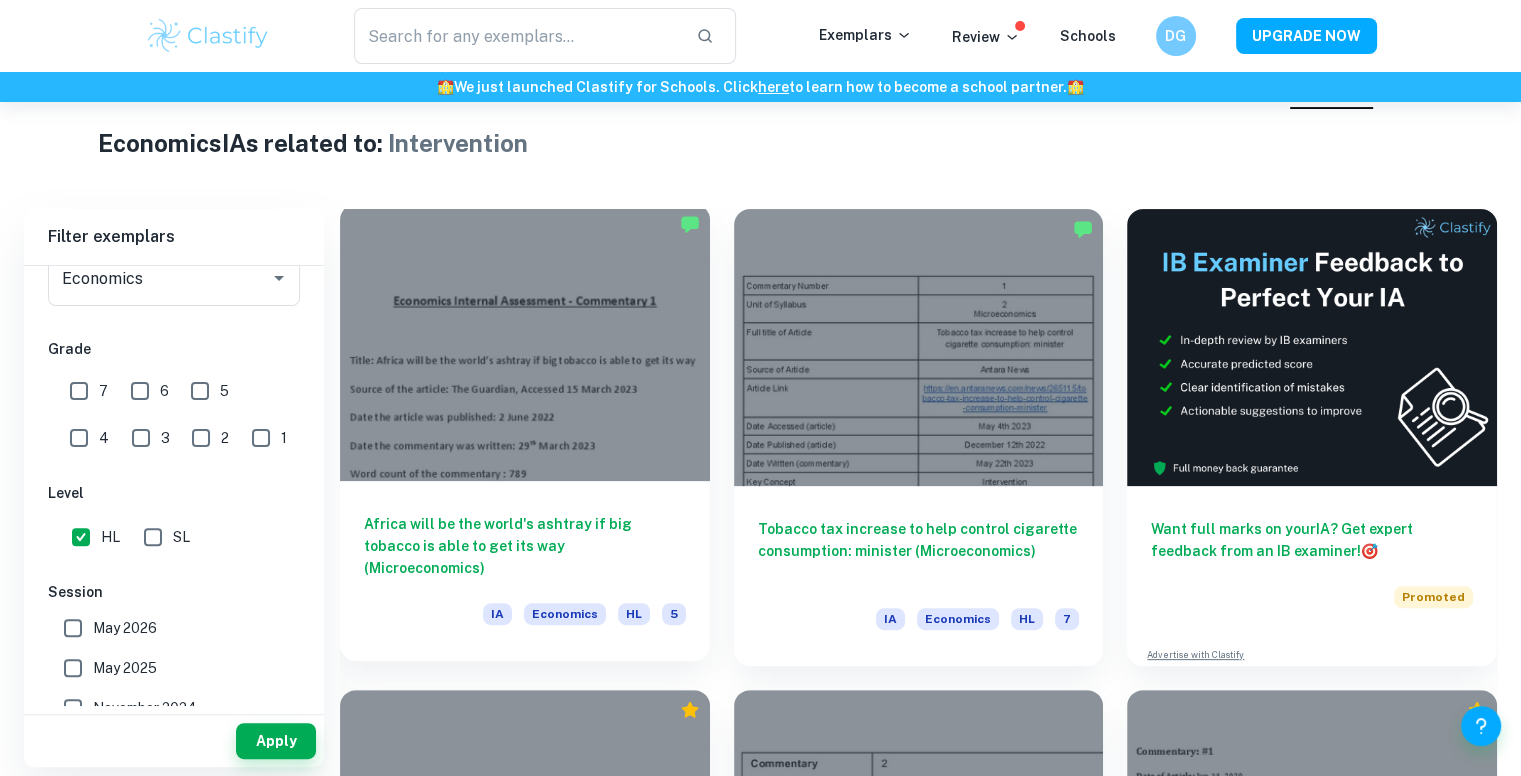 click at bounding box center (525, 342) 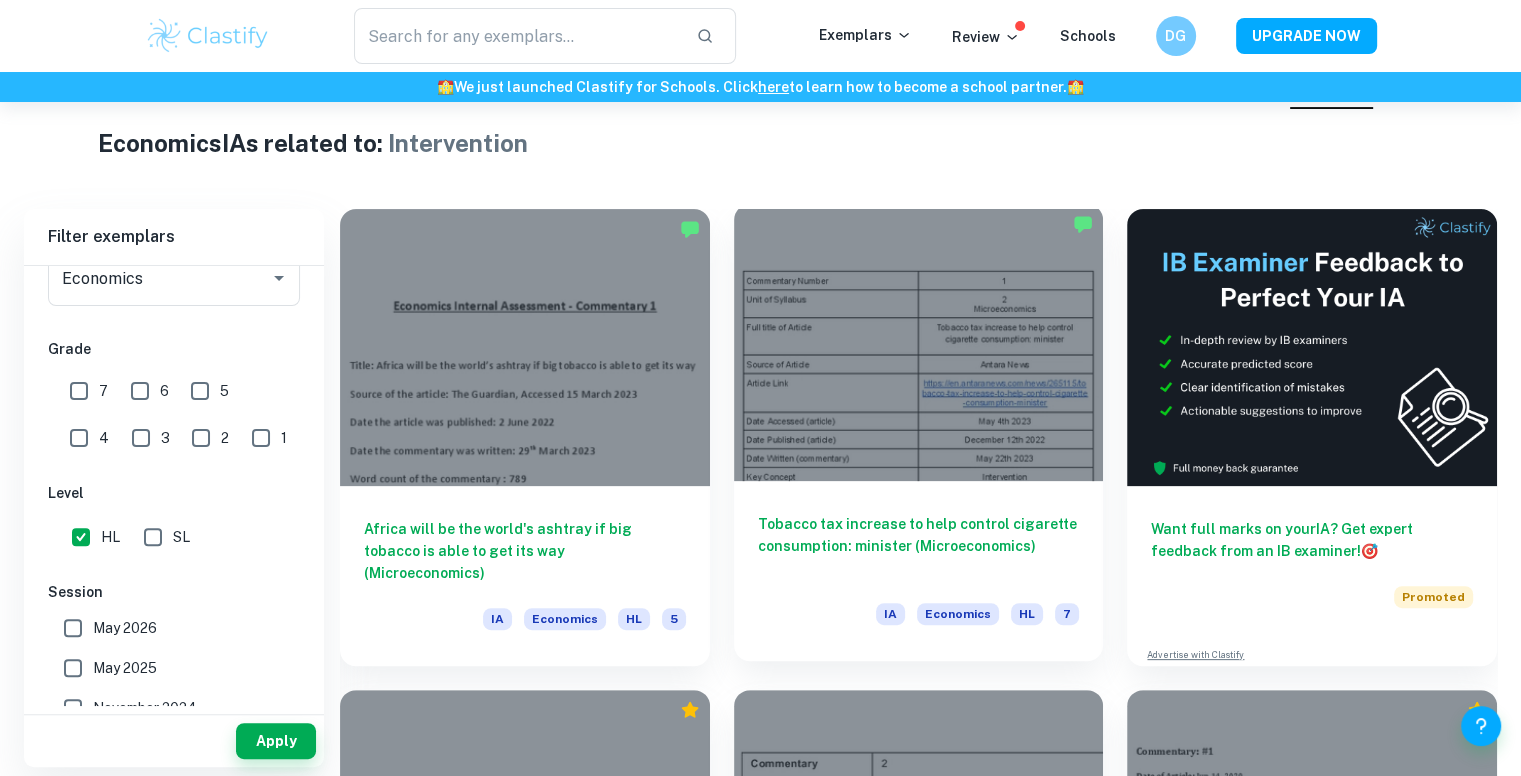 click at bounding box center (919, 342) 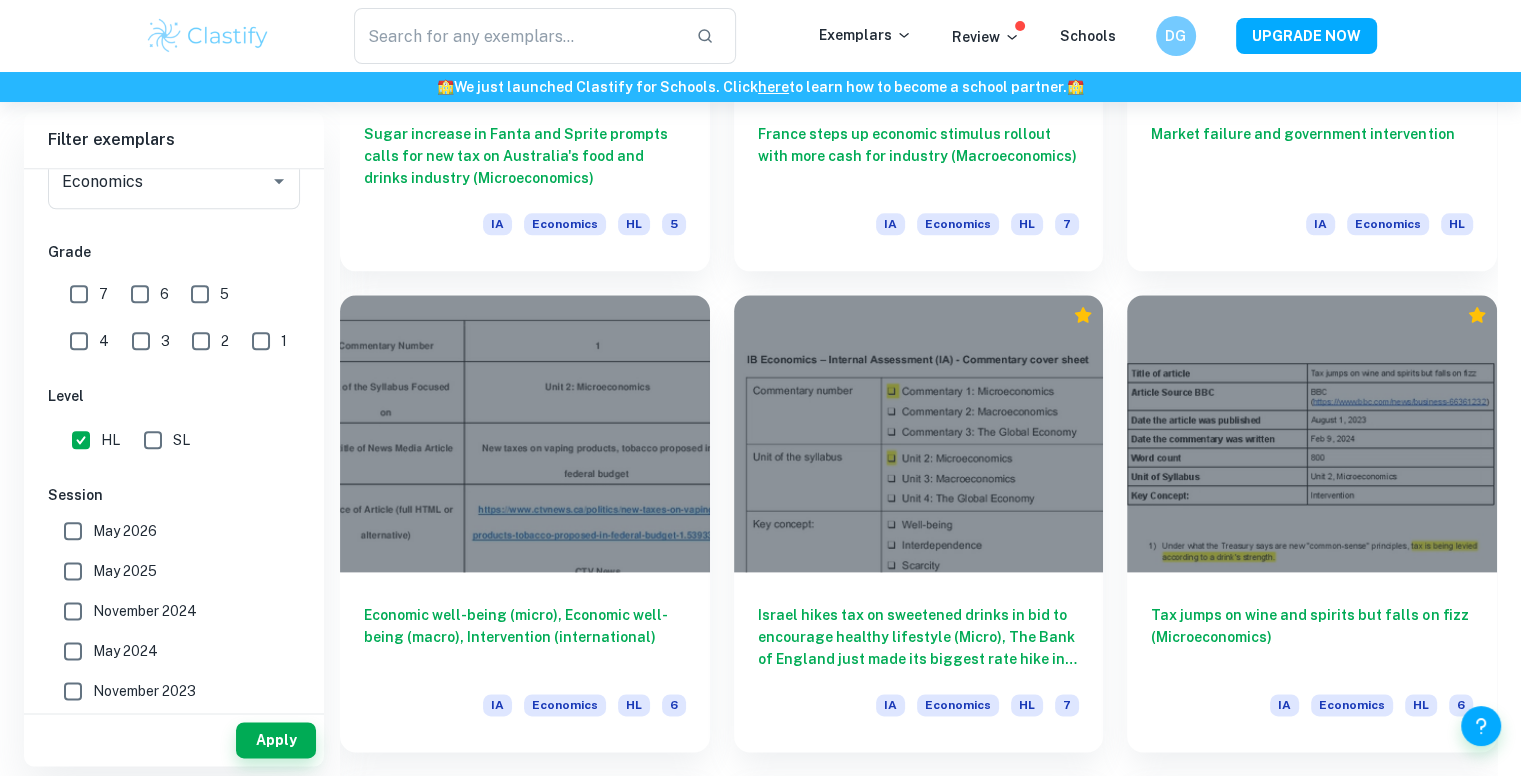 scroll, scrollTop: 2303, scrollLeft: 0, axis: vertical 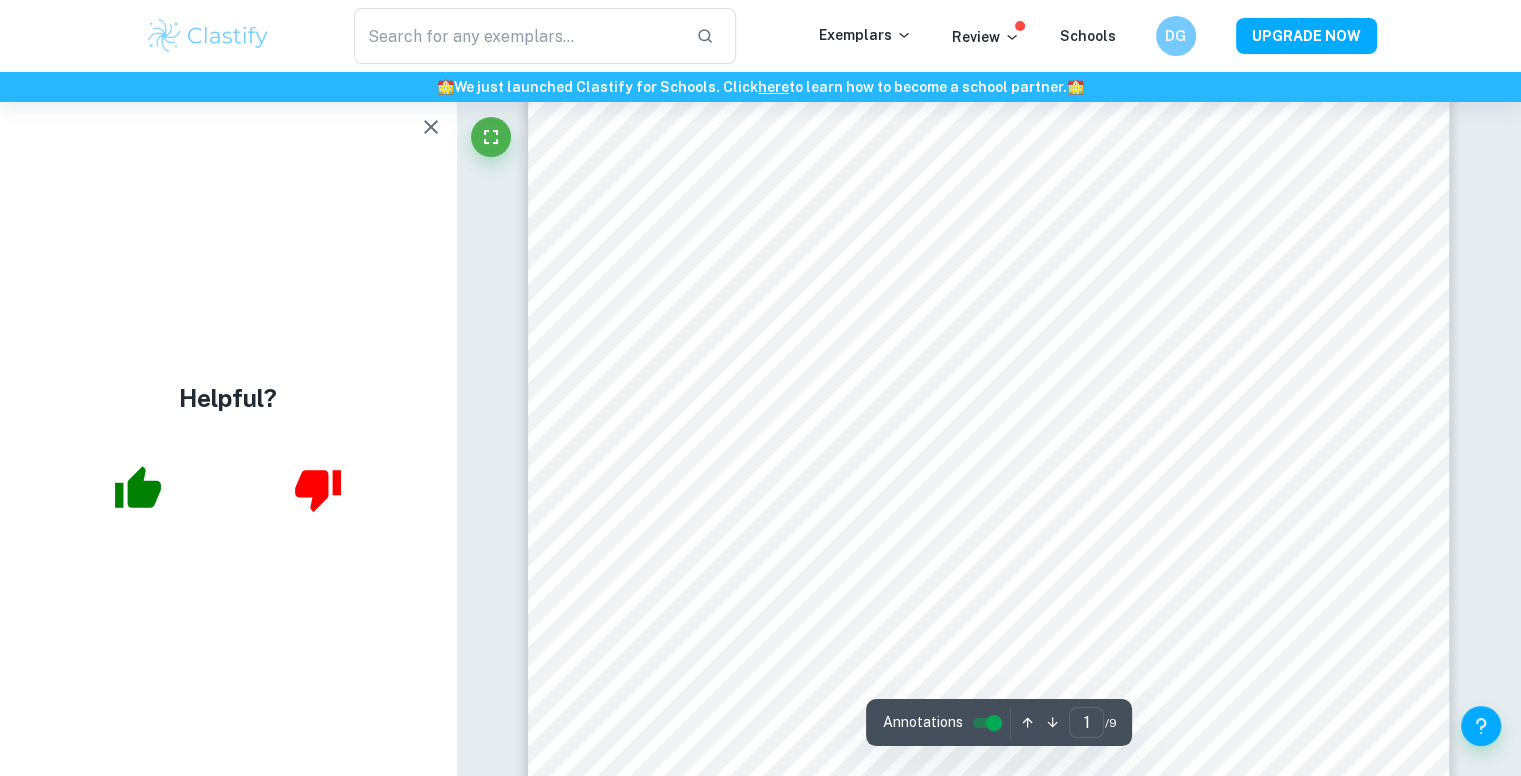 click on "Helpful? Correct Criterion A The commentary includes diagrams that are relevant to the chosen concept and topic Comment The student included two relevant diagrams in the IA. The first diagram illustrates the negative externalities of tobacco consumption, showing the difference between marginal private benefit and marginal social benefit. The second diagram depicts the effects of implementing indirect taxes on tobacco products, demonstrating the shift in the marginal social cost curve and its impact on consumption levels. Written by Roxanne Ask Clai Correct Criterion C Comment Unlock access to all  examiner  comments with Clastify Premium Upgrade Now   Correct Criterion E Comment Unlock access to all  examiner  comments with Clastify Premium Upgrade Now   Correct Criterion A The commentary includes diagrams that are relevant to the chosen concept and topic Comment Written by Roxanne Ask Clai Correct Criterion C Comment Unlock access to all  examiner  comments with Clastify Premium Upgrade Now   Correct Comment" at bounding box center [760, 5923] 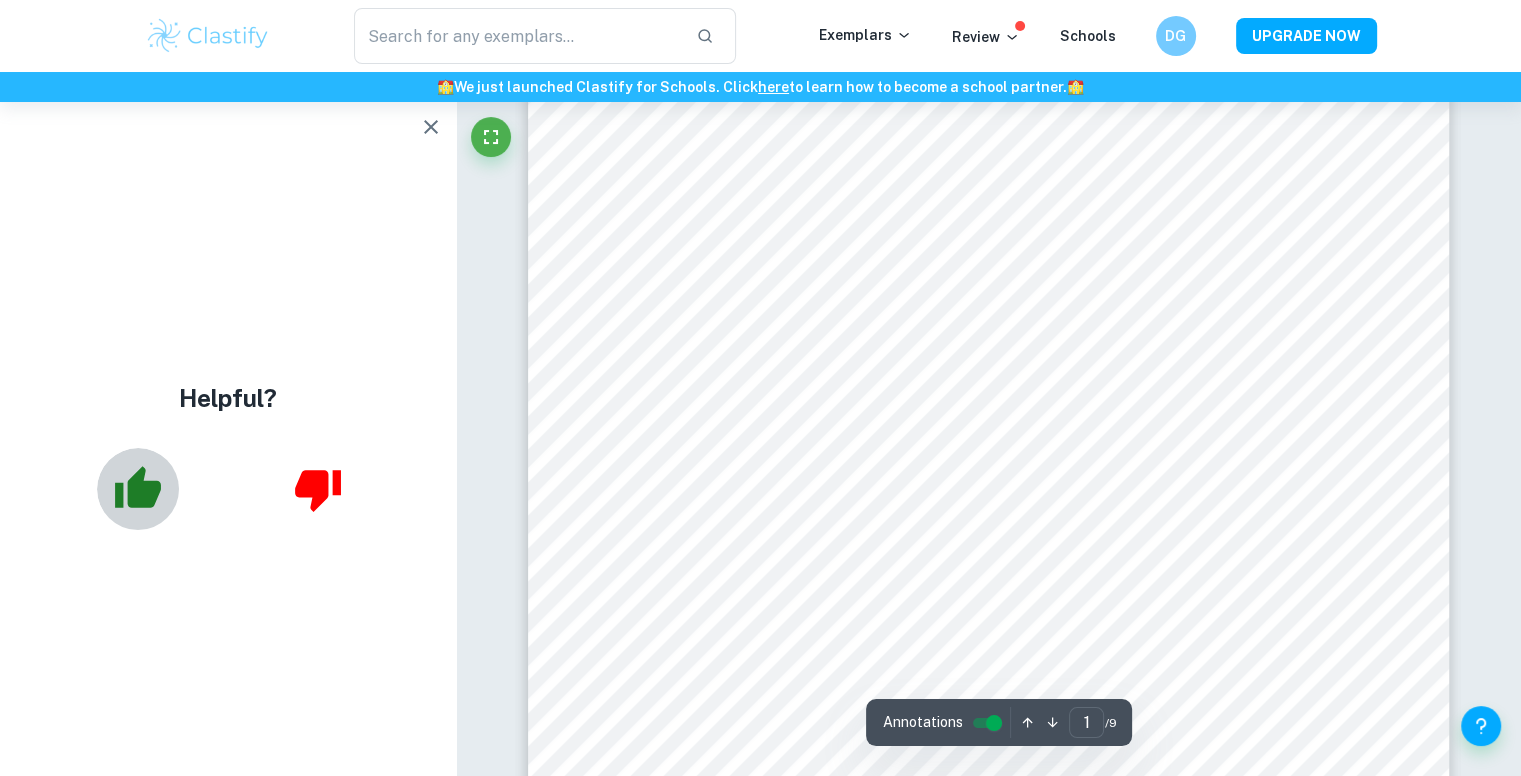 click 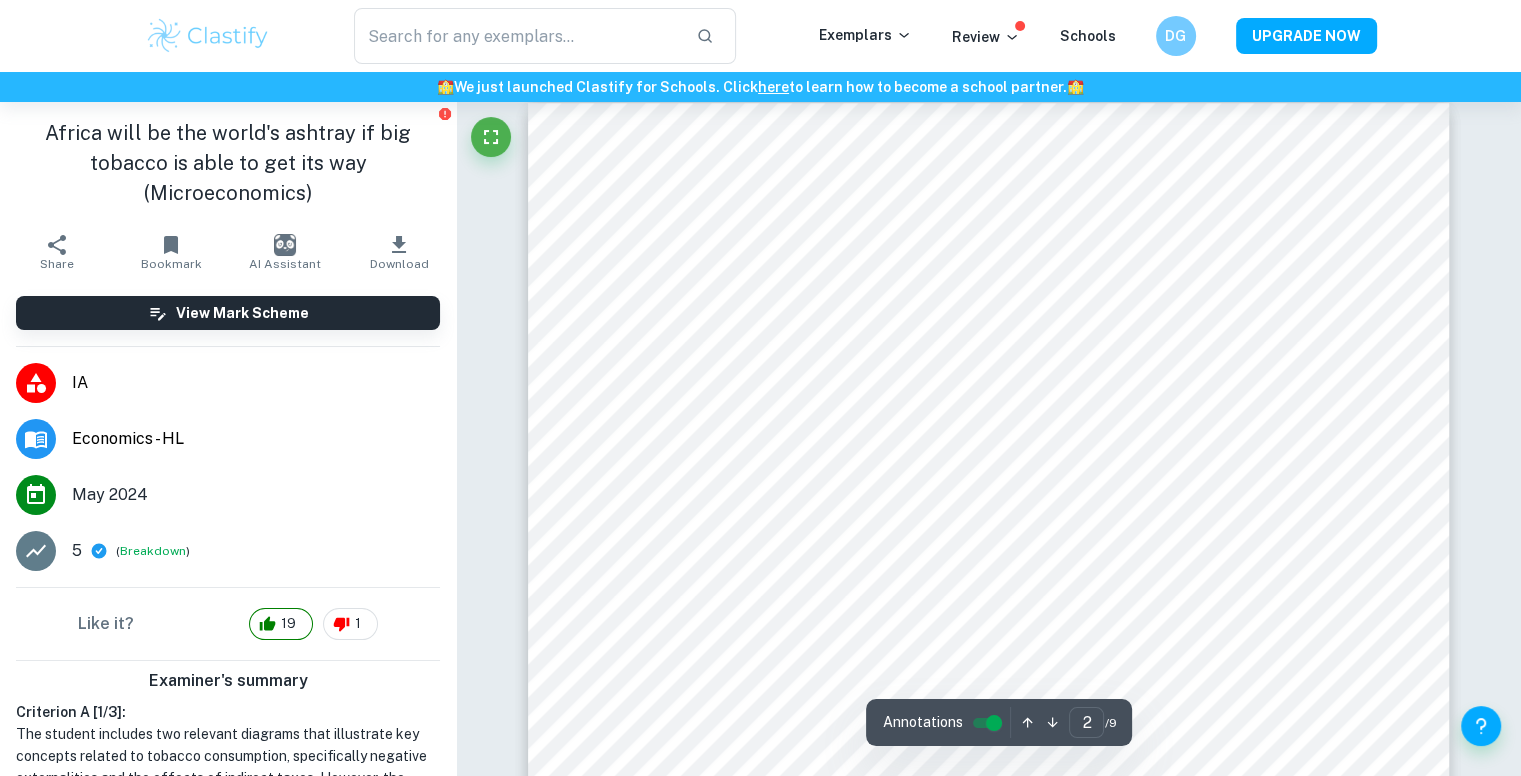 scroll, scrollTop: 1480, scrollLeft: 0, axis: vertical 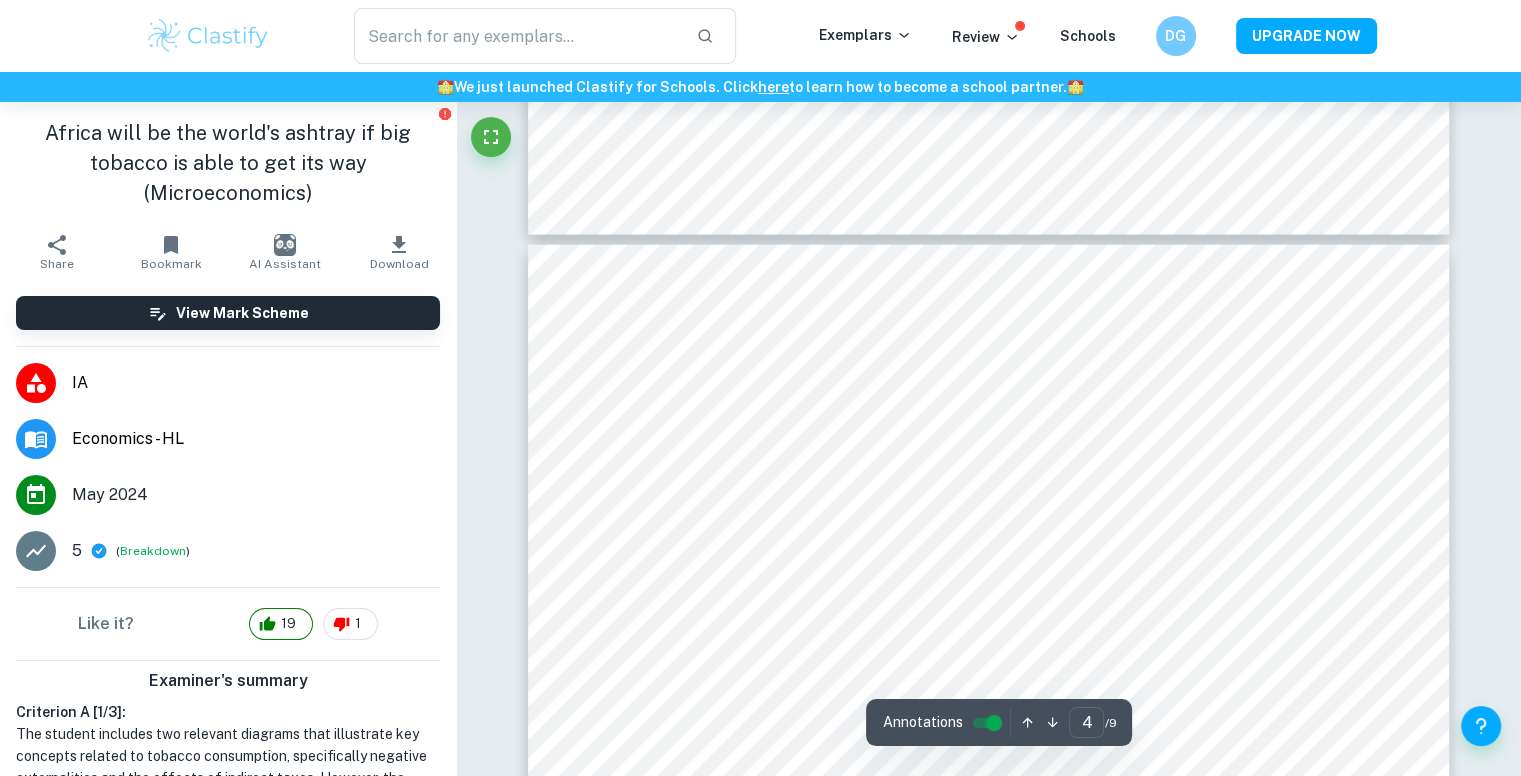 type on "3" 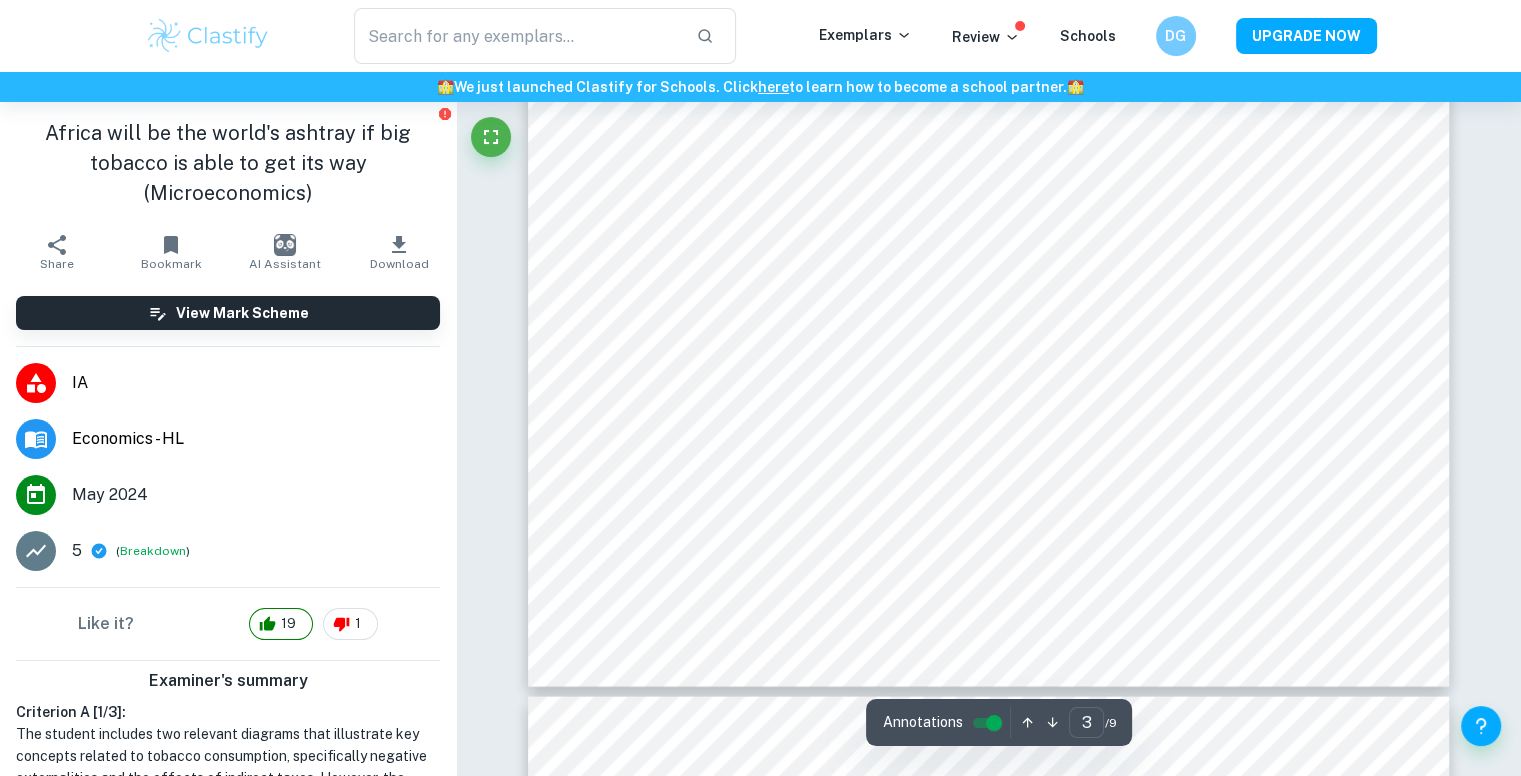 scroll, scrollTop: 3601, scrollLeft: 0, axis: vertical 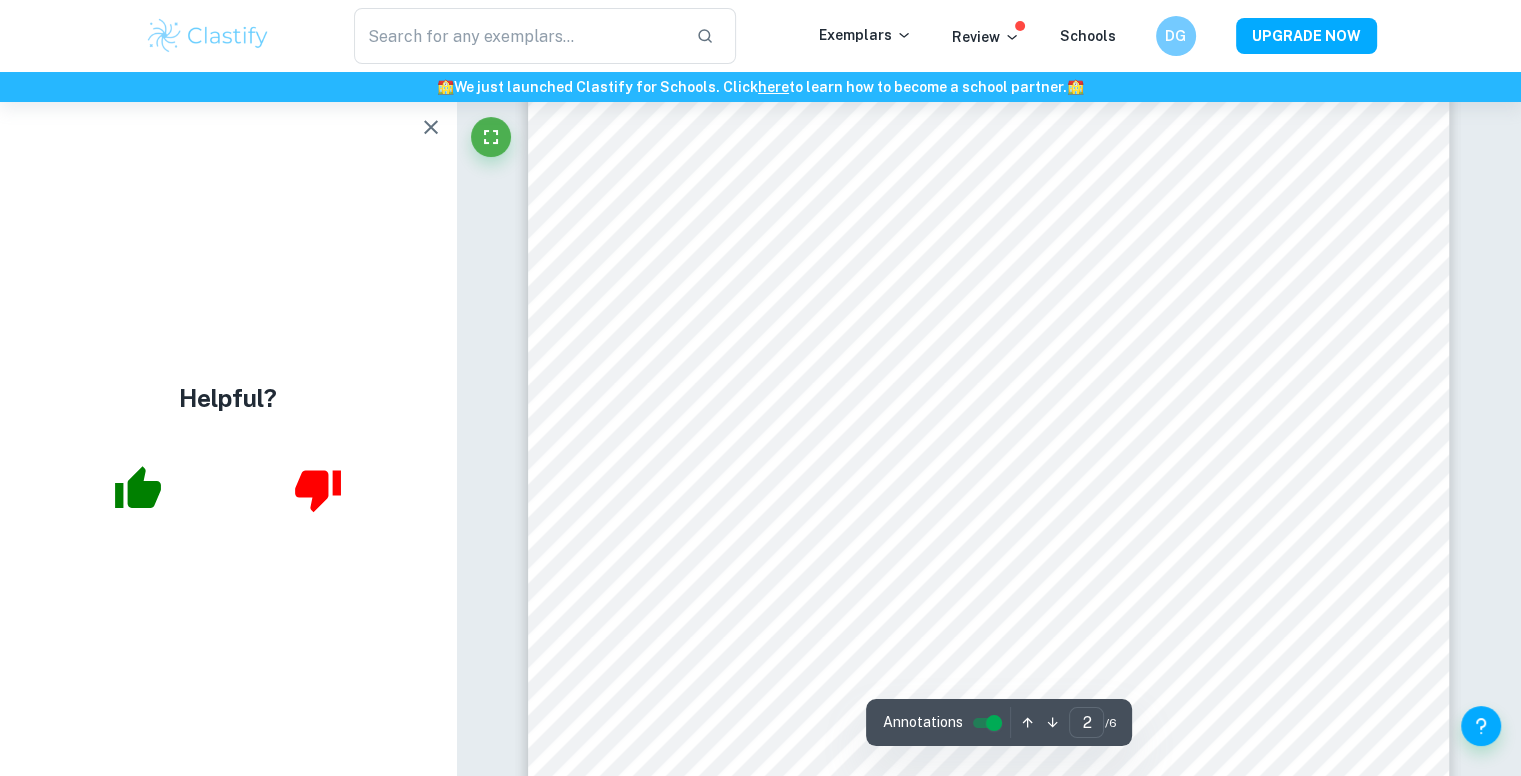 type on "1" 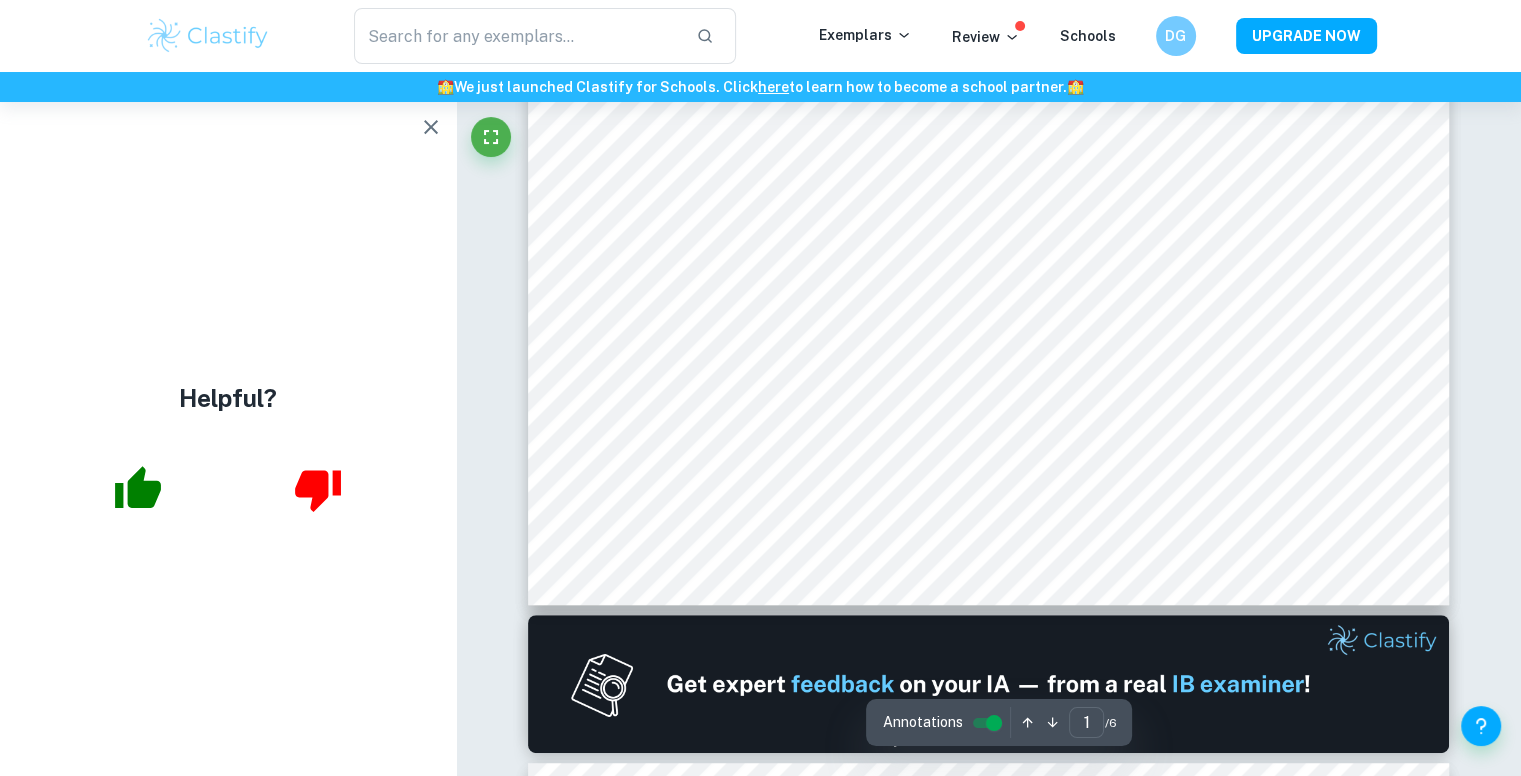 scroll, scrollTop: 748, scrollLeft: 0, axis: vertical 